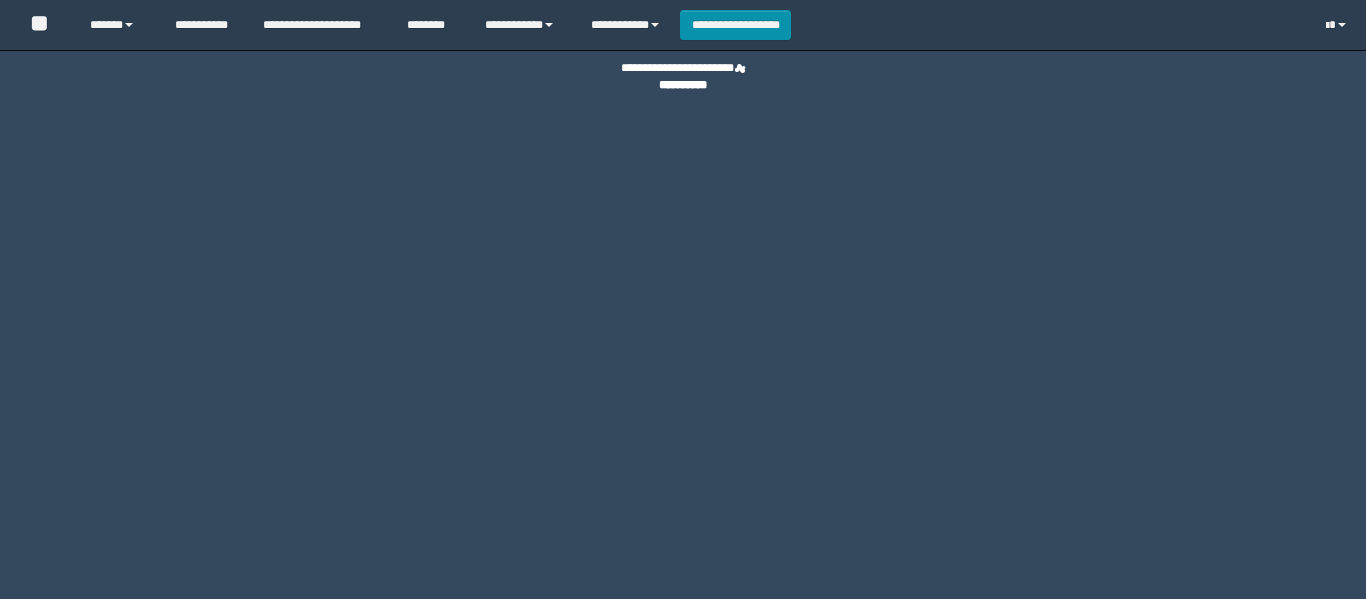 scroll, scrollTop: 0, scrollLeft: 0, axis: both 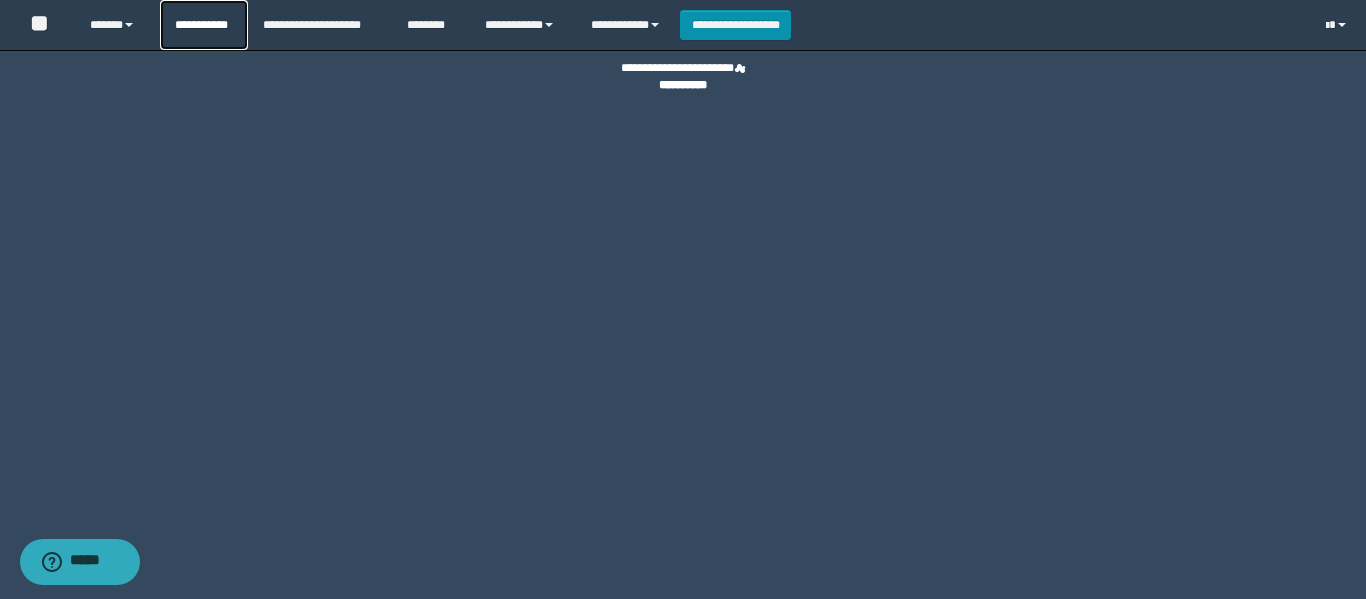 click on "**********" at bounding box center [204, 25] 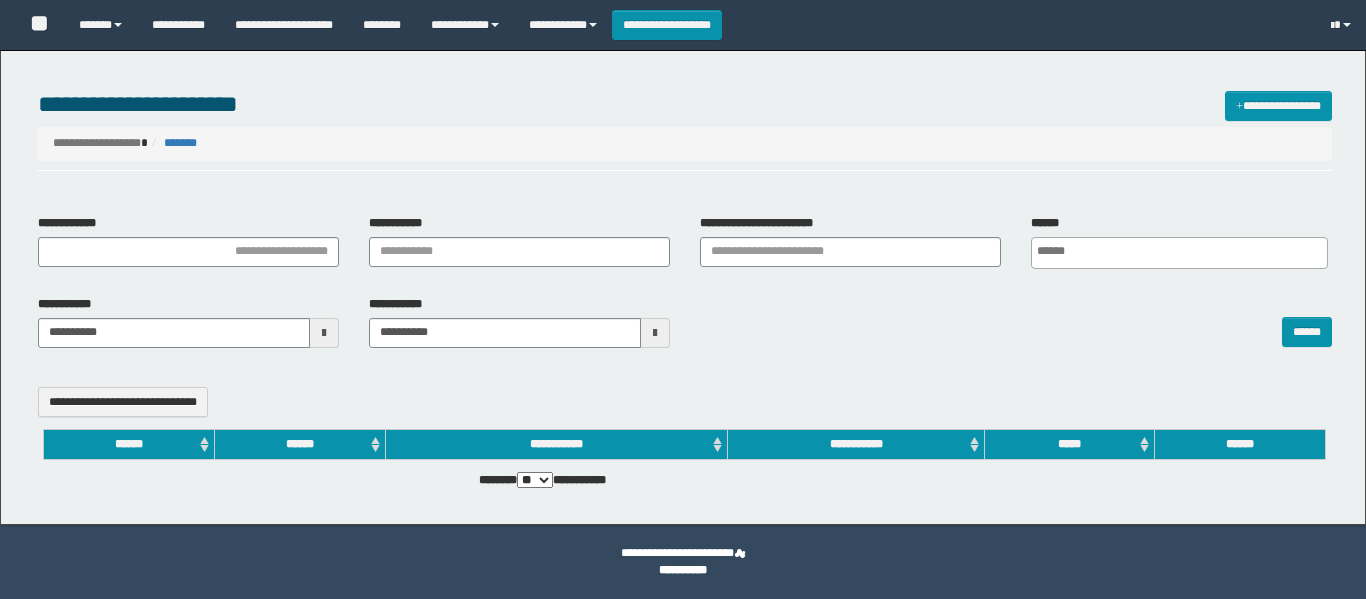 select 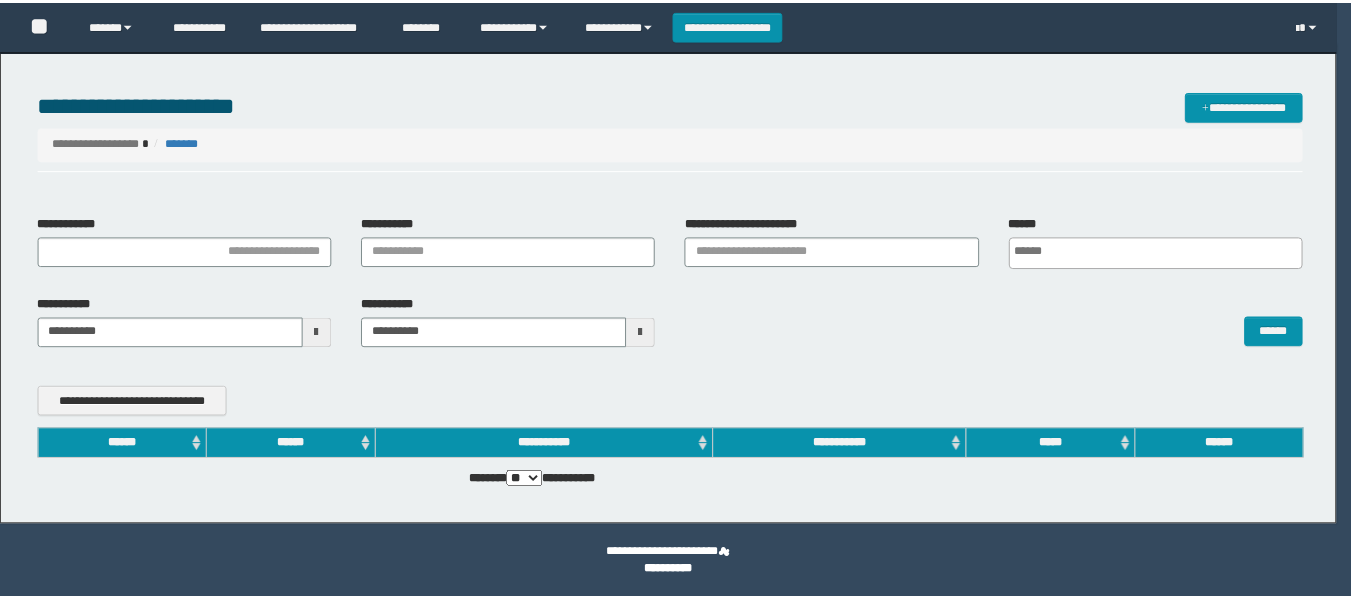 scroll, scrollTop: 0, scrollLeft: 0, axis: both 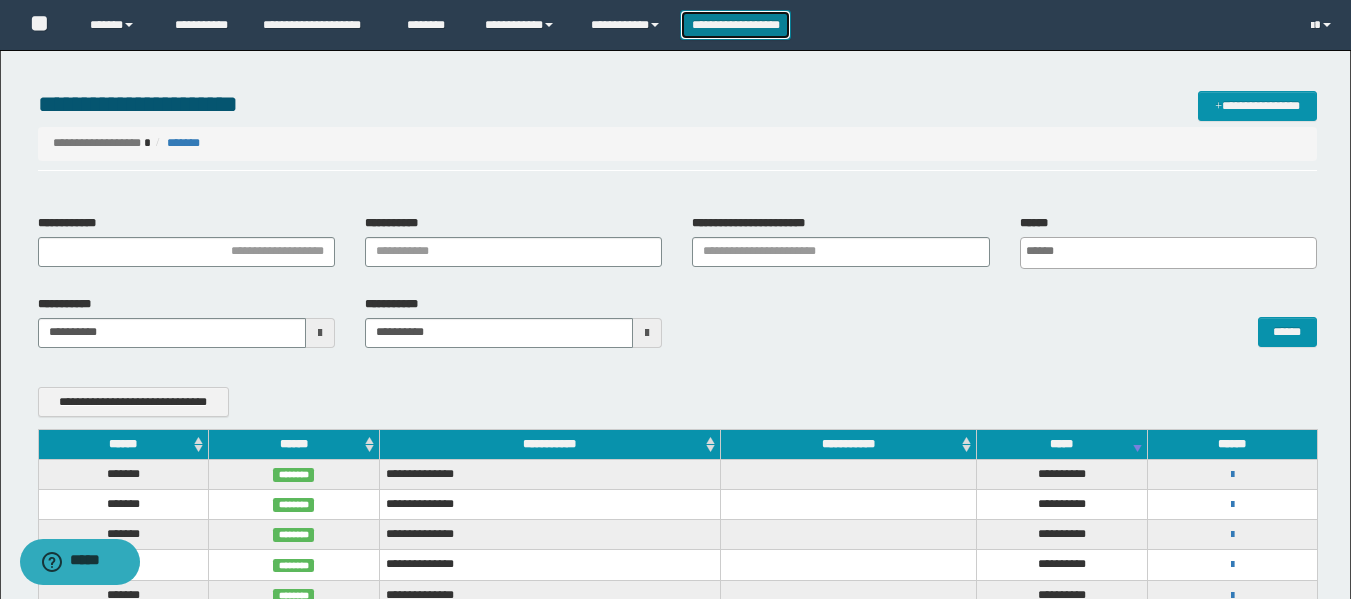 click on "**********" at bounding box center [735, 25] 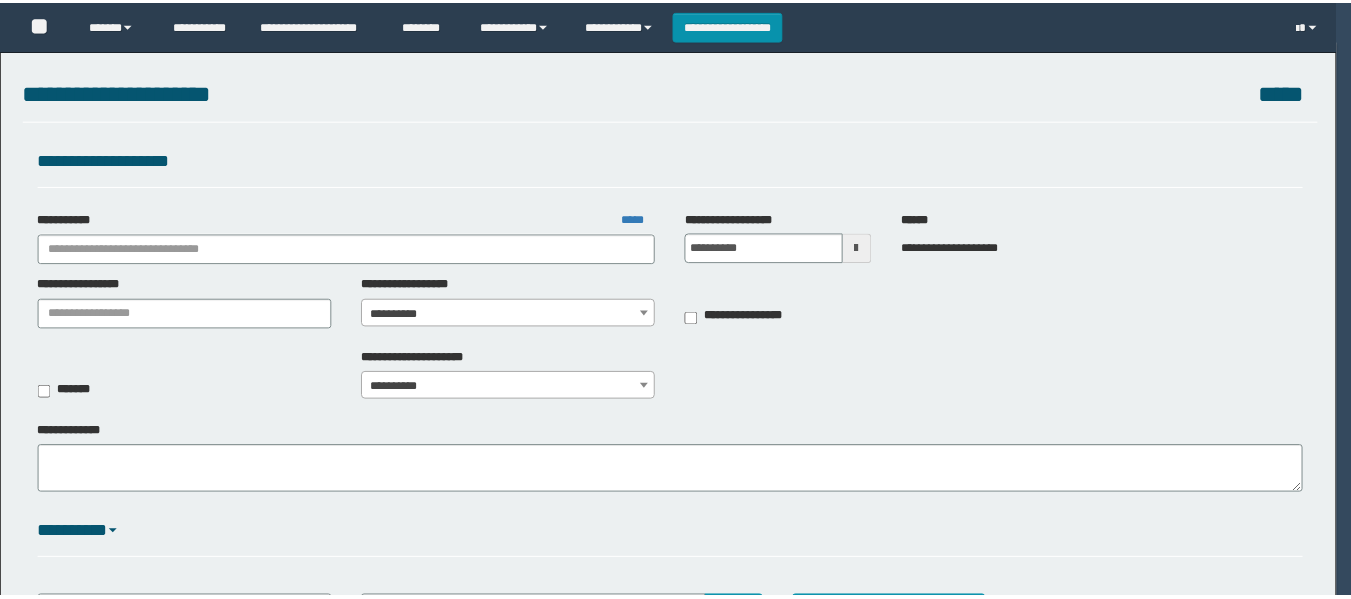 scroll, scrollTop: 0, scrollLeft: 0, axis: both 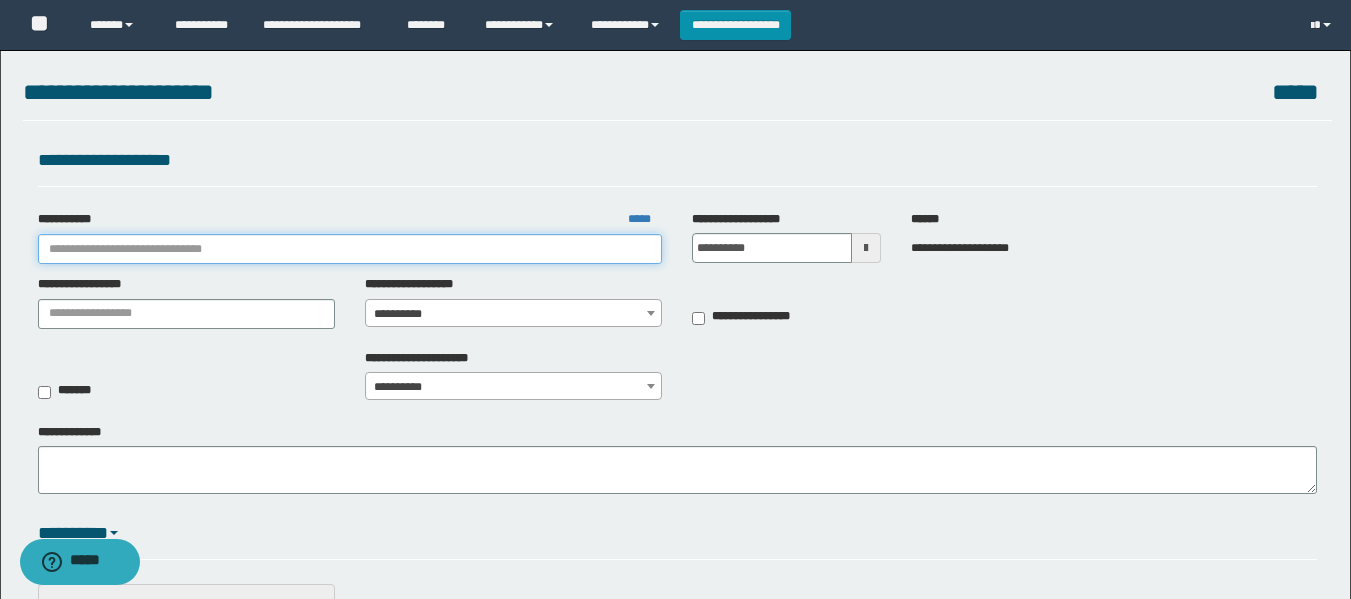 click on "**********" at bounding box center (350, 249) 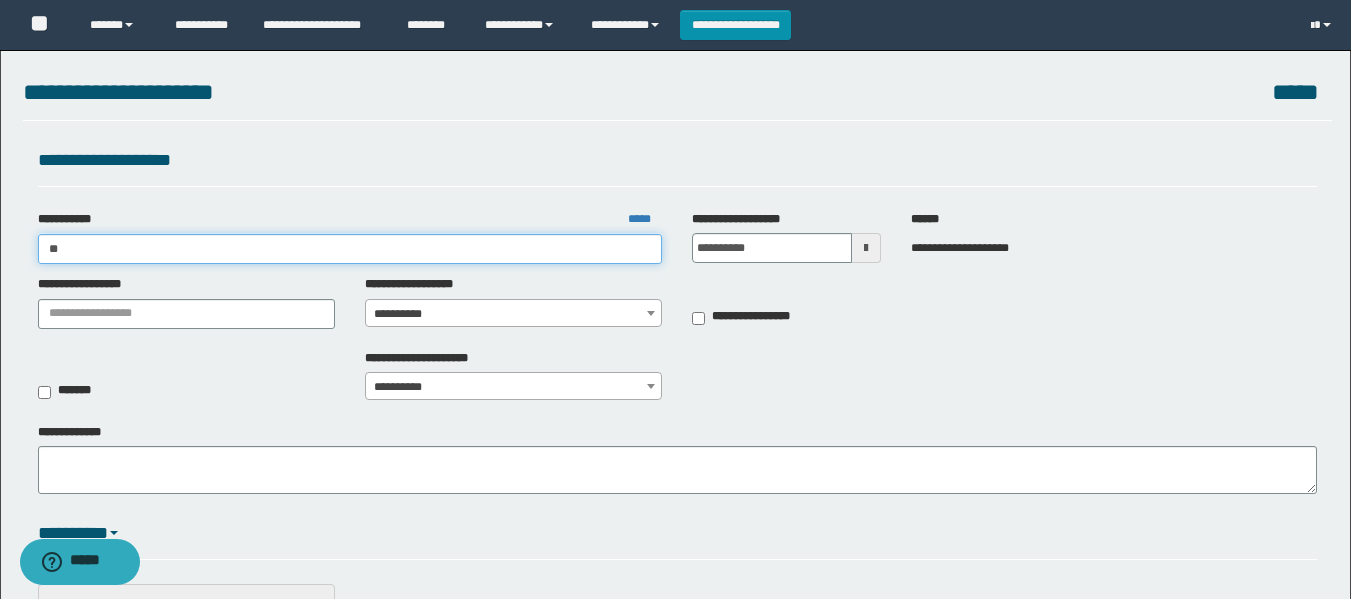 type on "*" 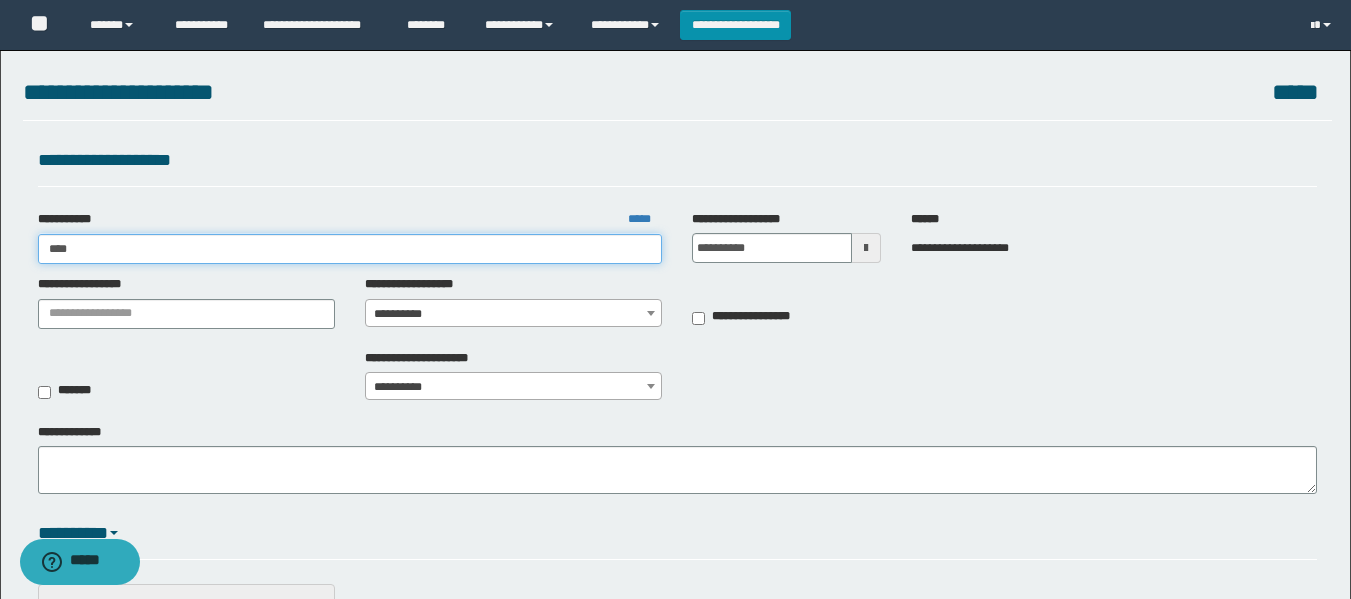 type on "*****" 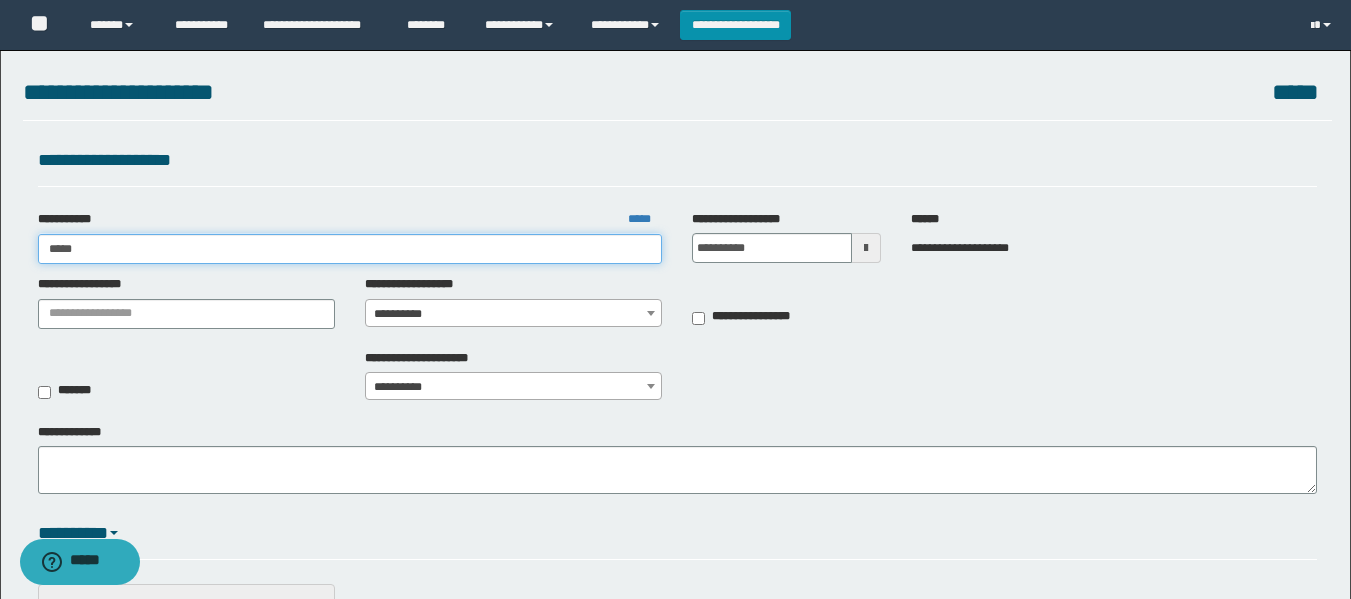 type on "*****" 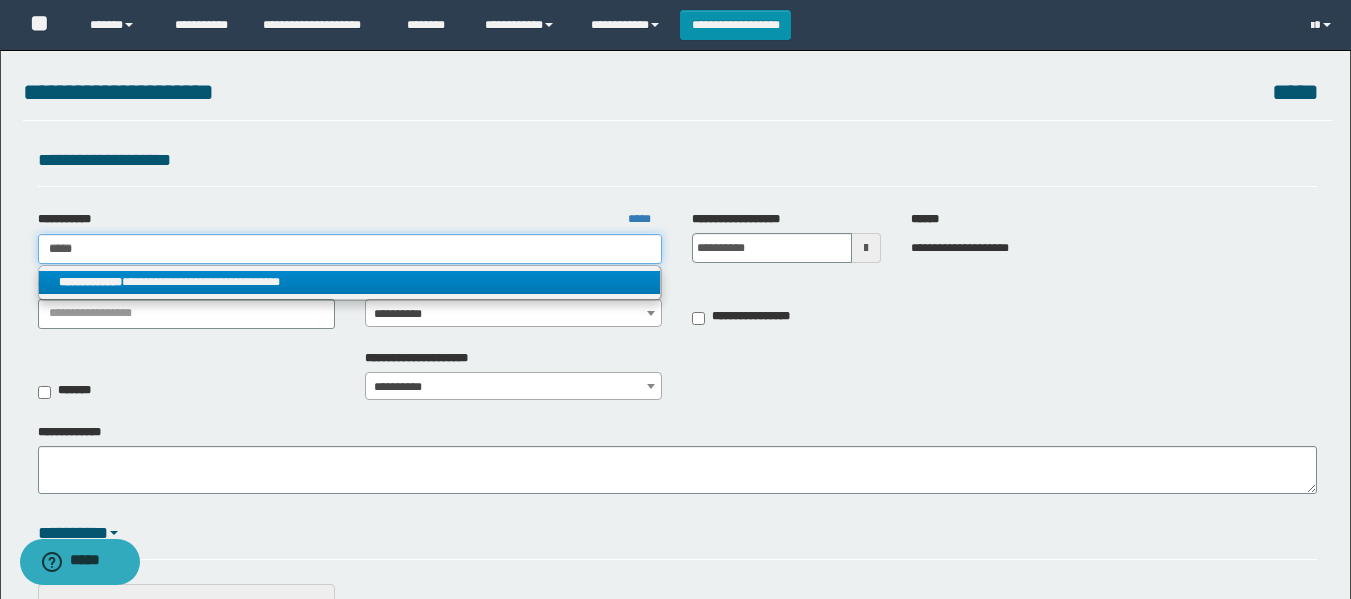 type on "*****" 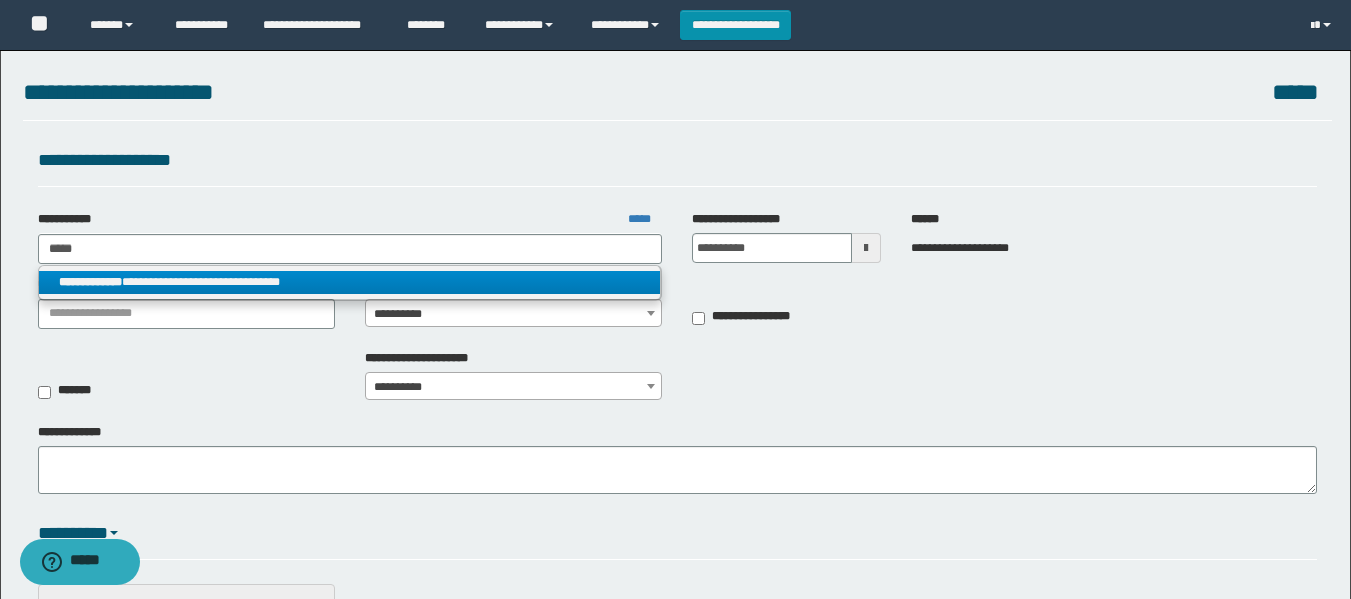 drag, startPoint x: 278, startPoint y: 271, endPoint x: 351, endPoint y: 299, distance: 78.18568 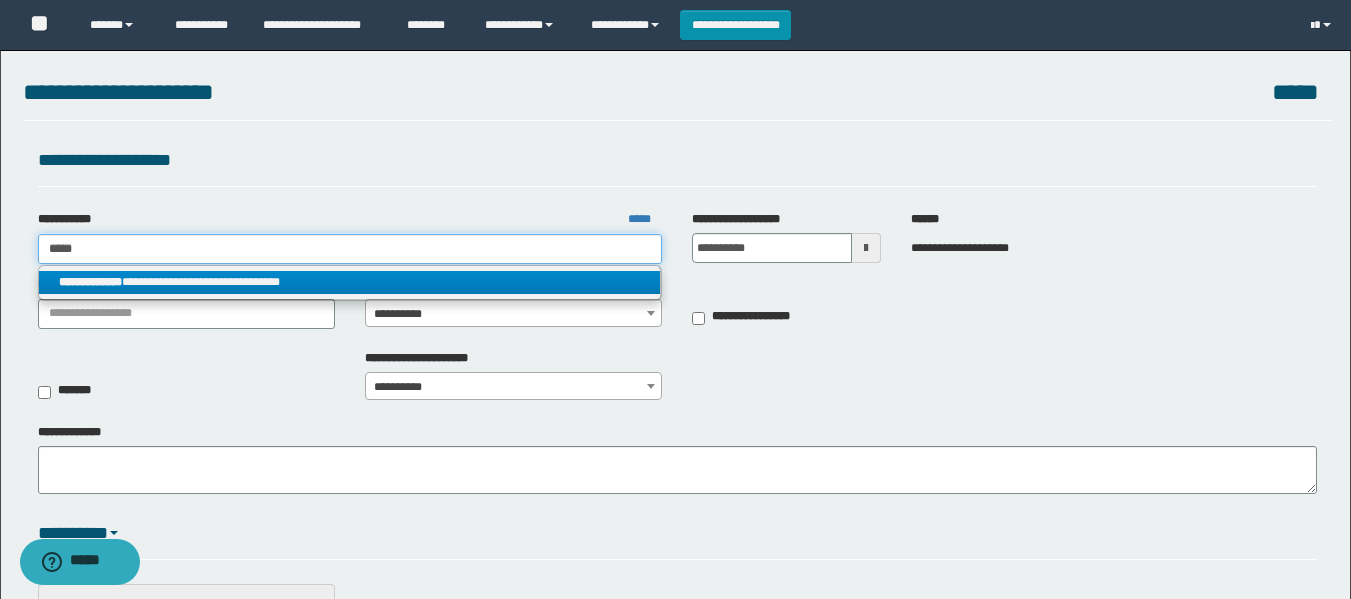 type 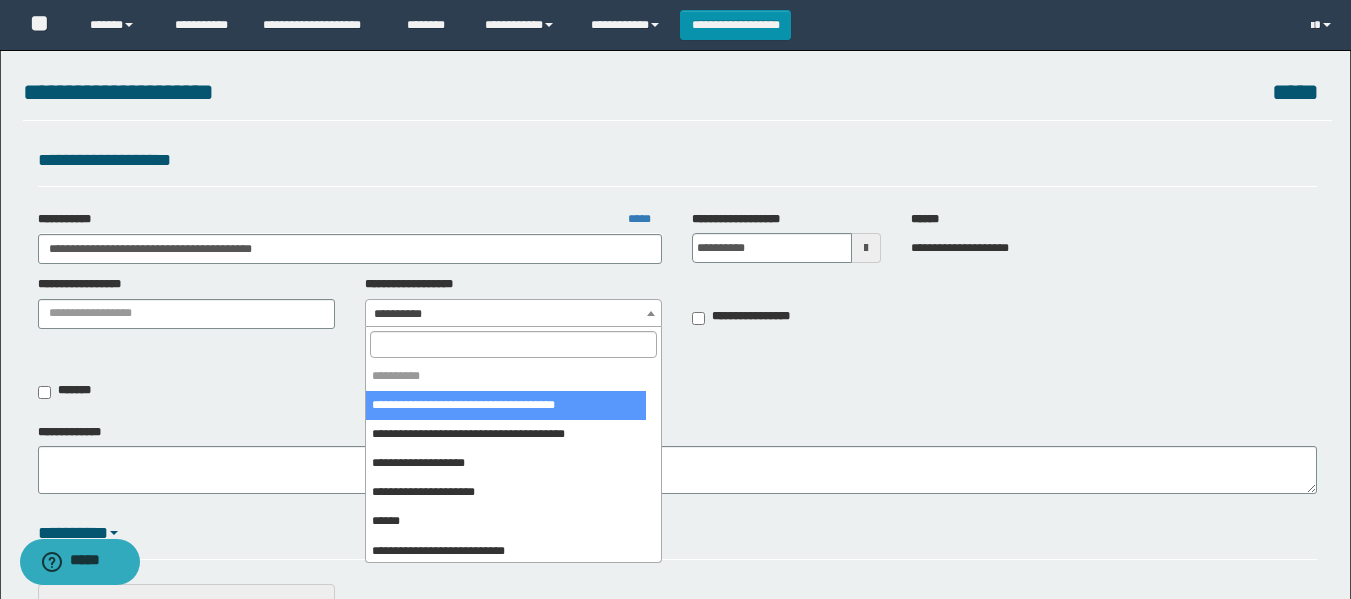 click on "**********" at bounding box center [513, 314] 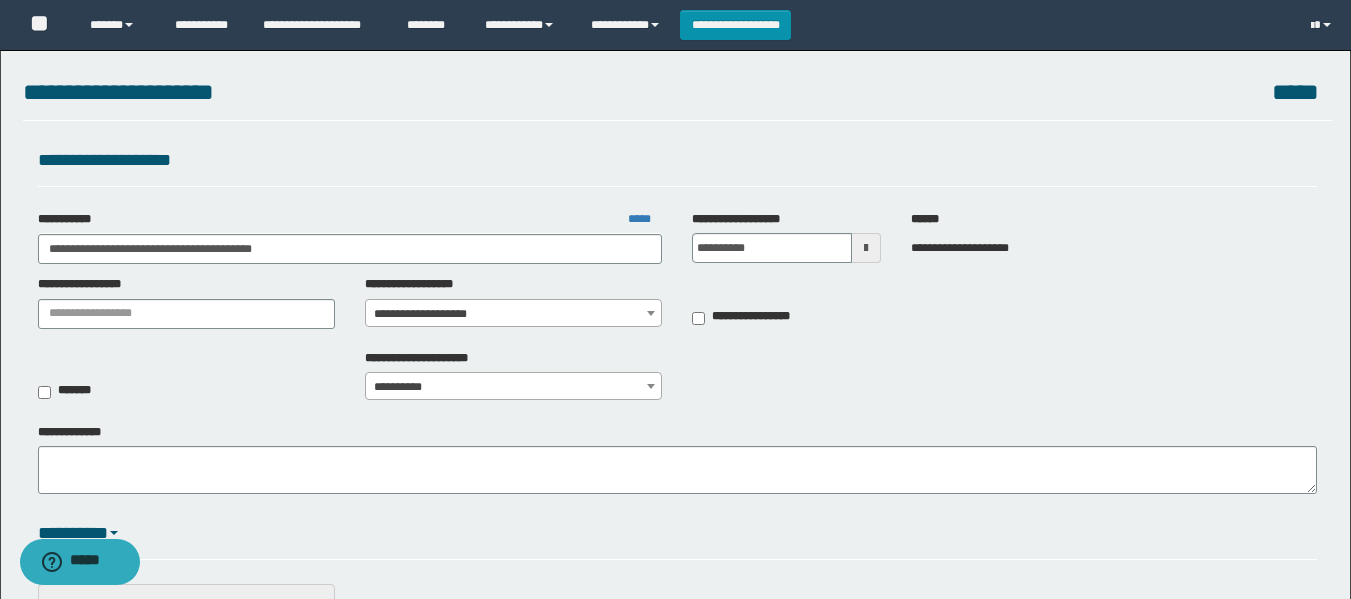 click on "**********" at bounding box center [513, 301] 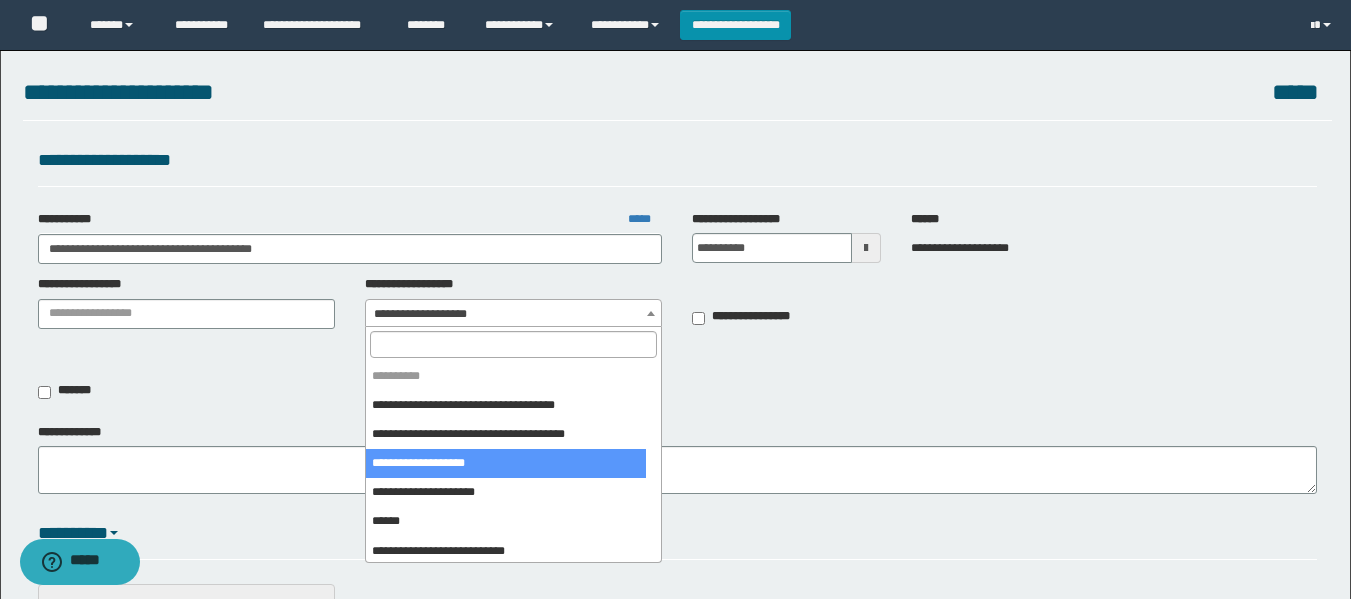 click on "**********" at bounding box center (513, 314) 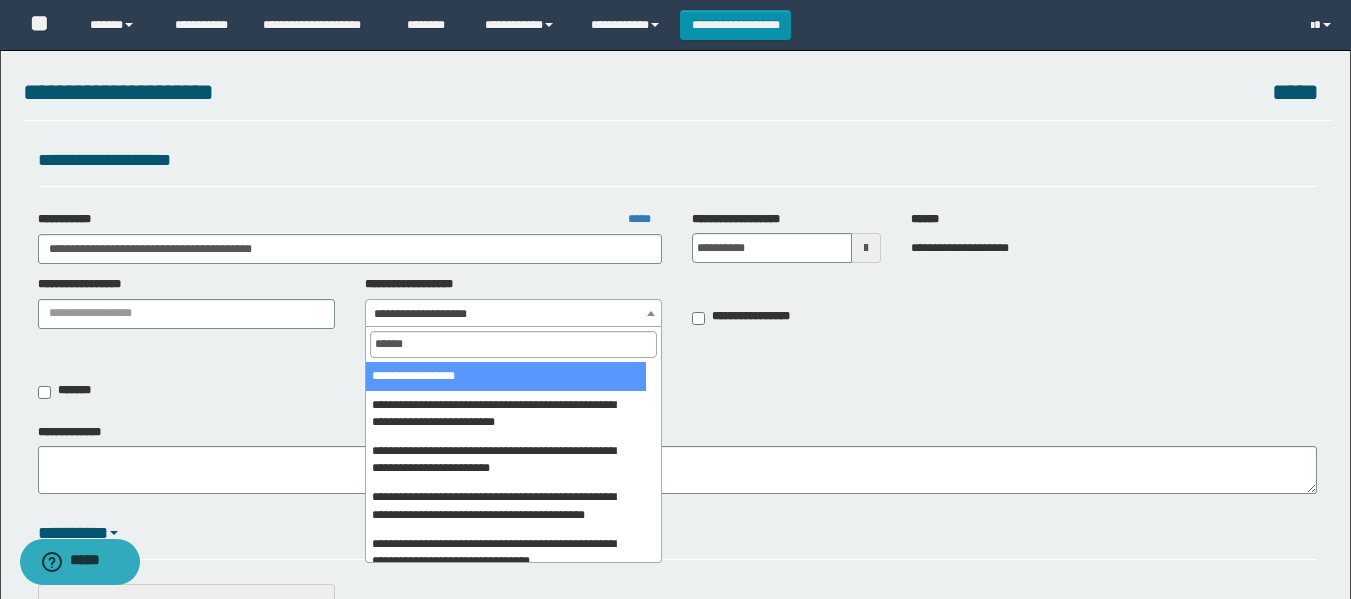 type on "******" 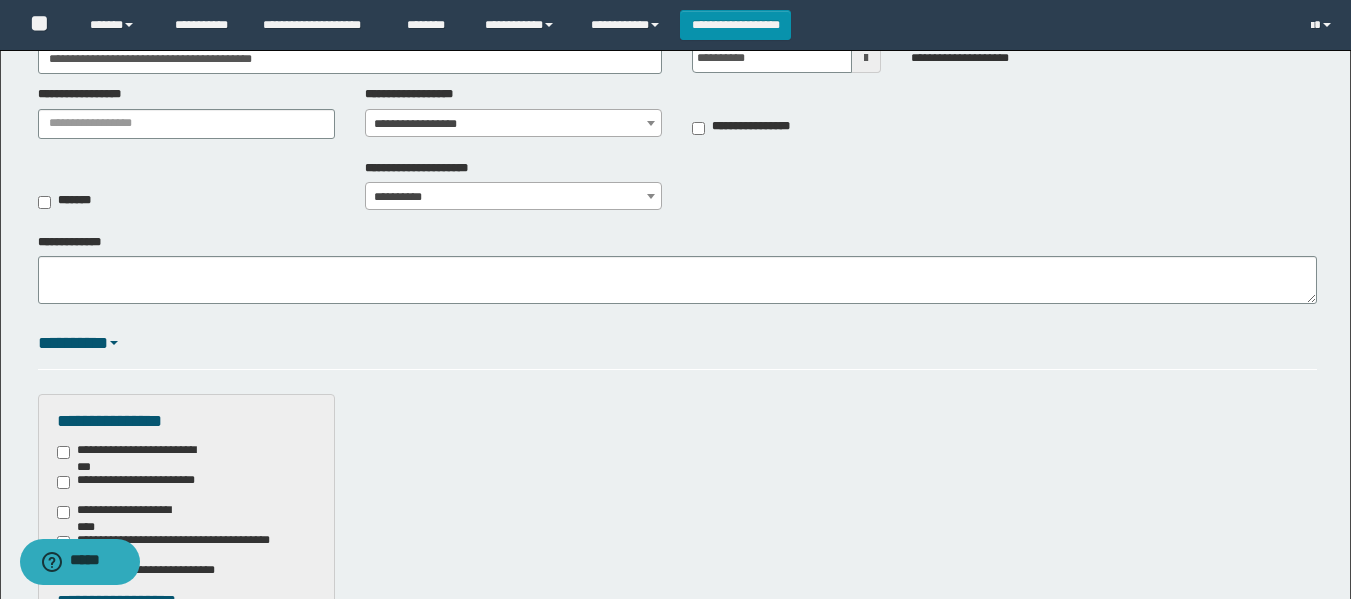 scroll, scrollTop: 300, scrollLeft: 0, axis: vertical 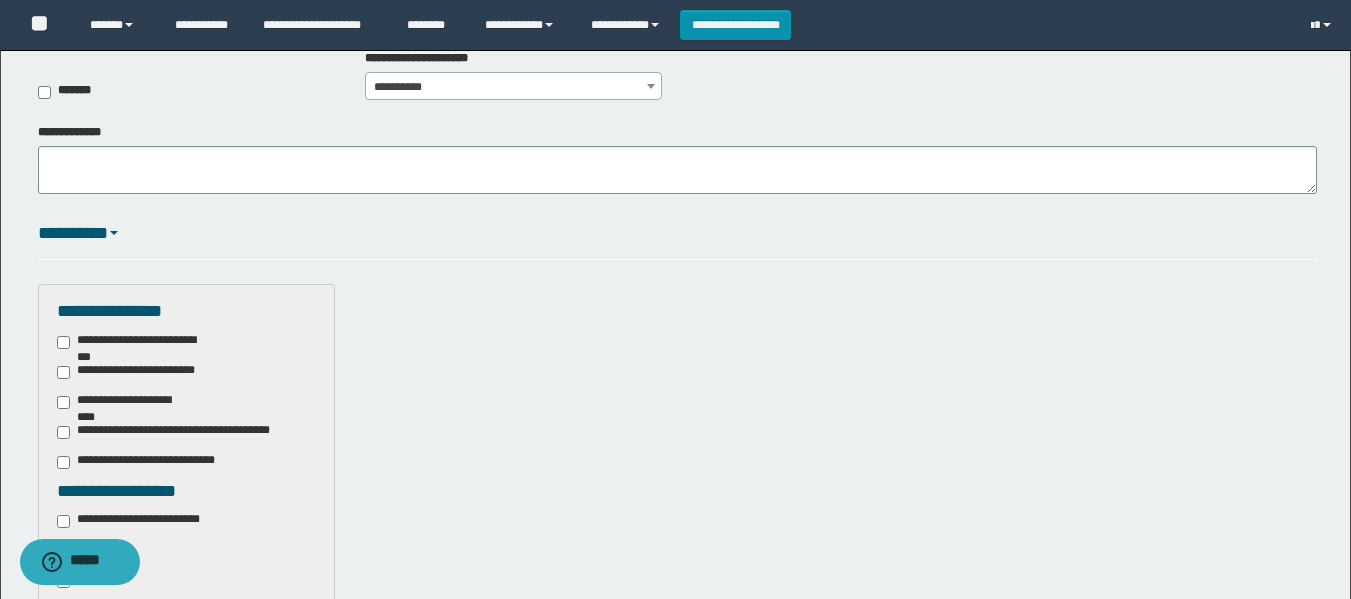 click on "**********" at bounding box center [143, 521] 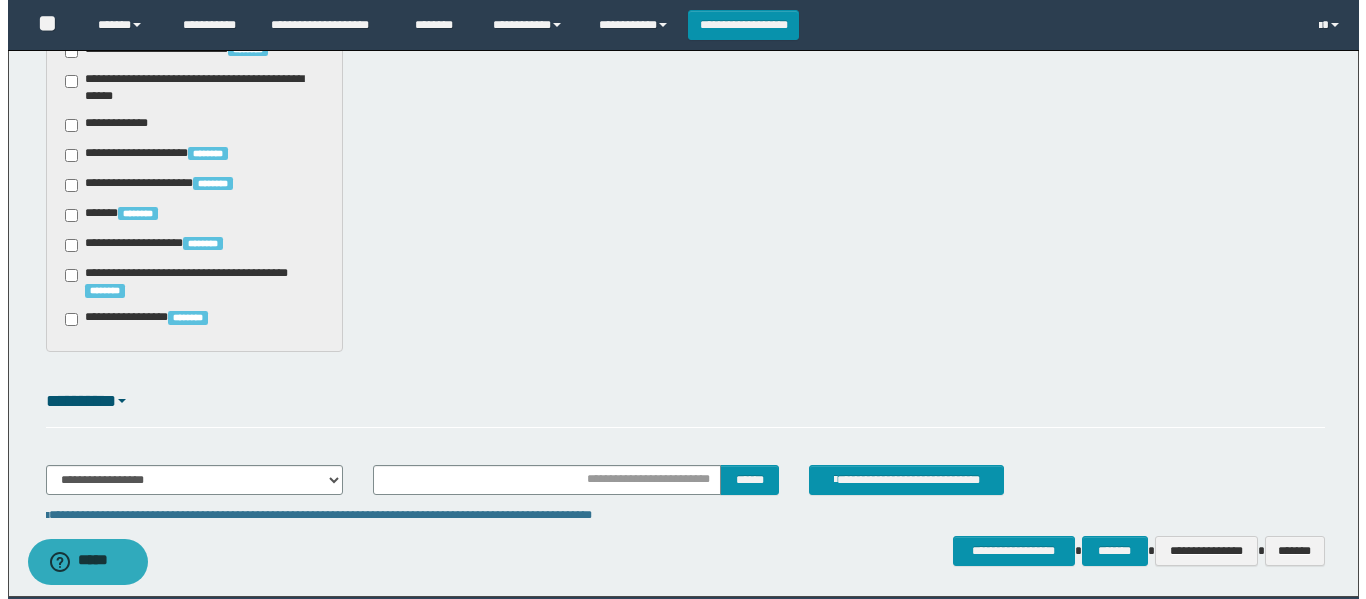 scroll, scrollTop: 2100, scrollLeft: 0, axis: vertical 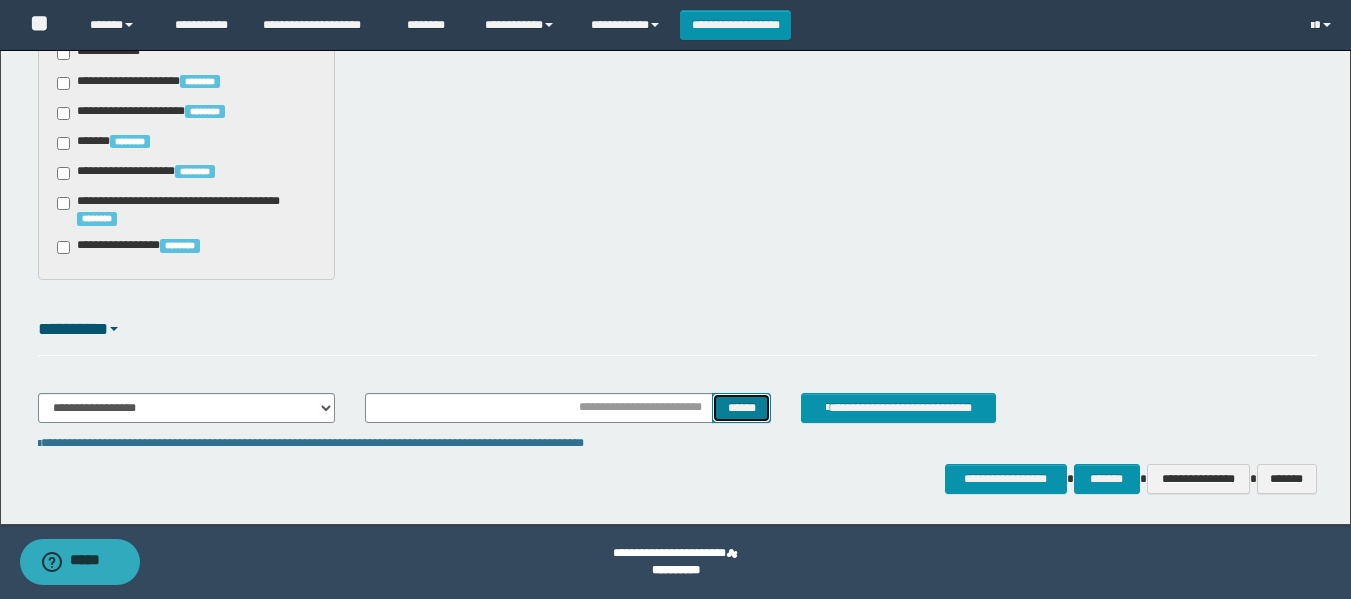 type 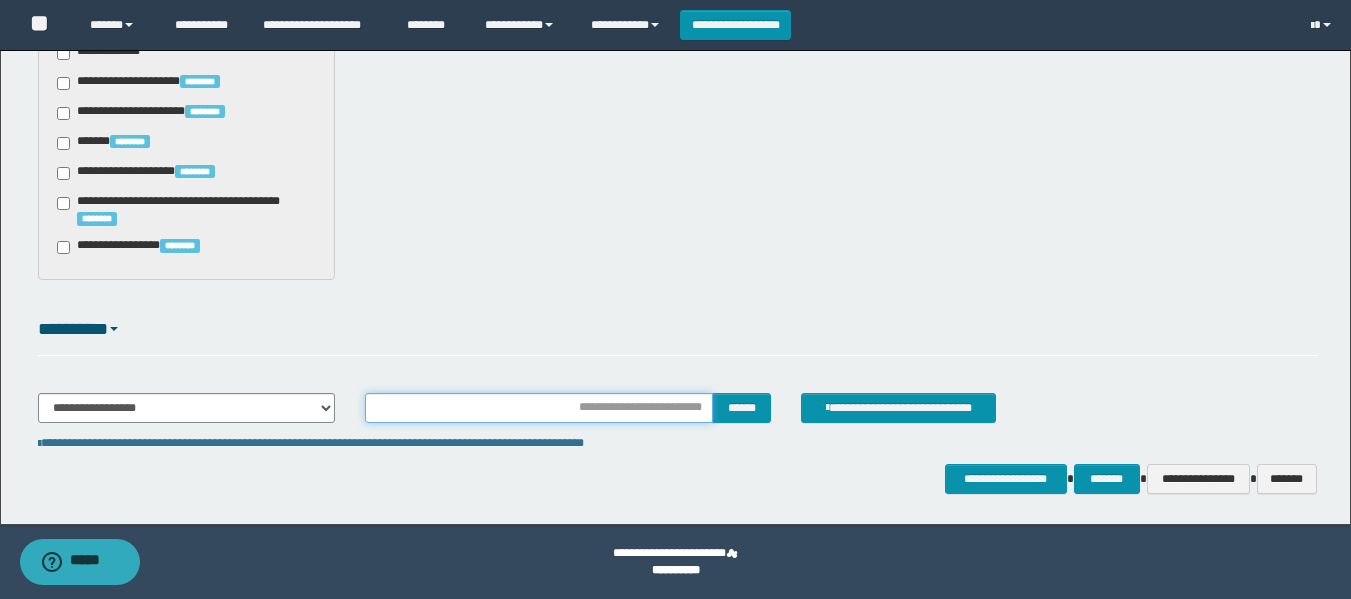 click at bounding box center (539, 408) 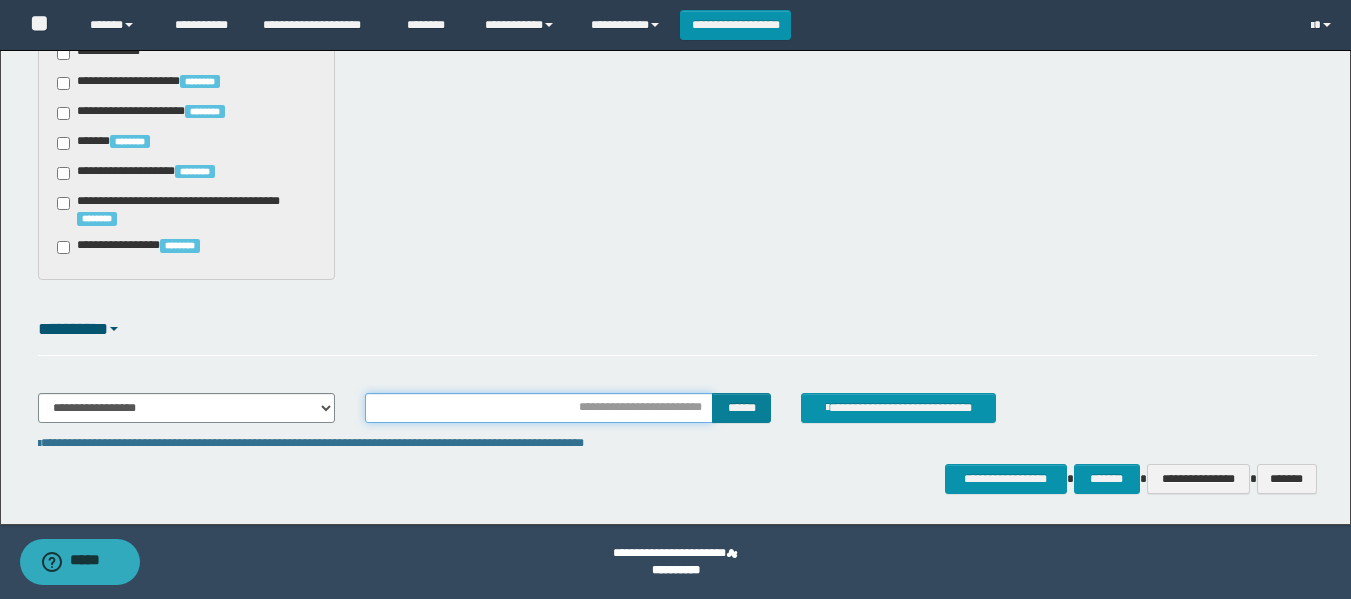 type on "**********" 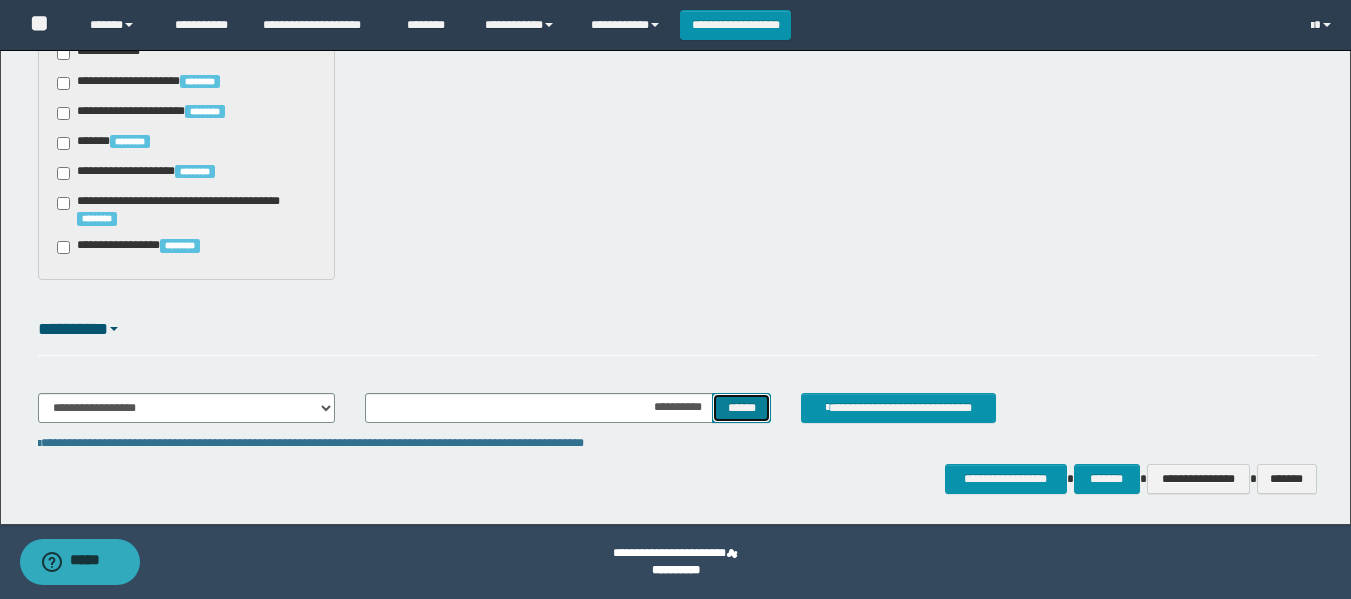 click on "******" at bounding box center [741, 408] 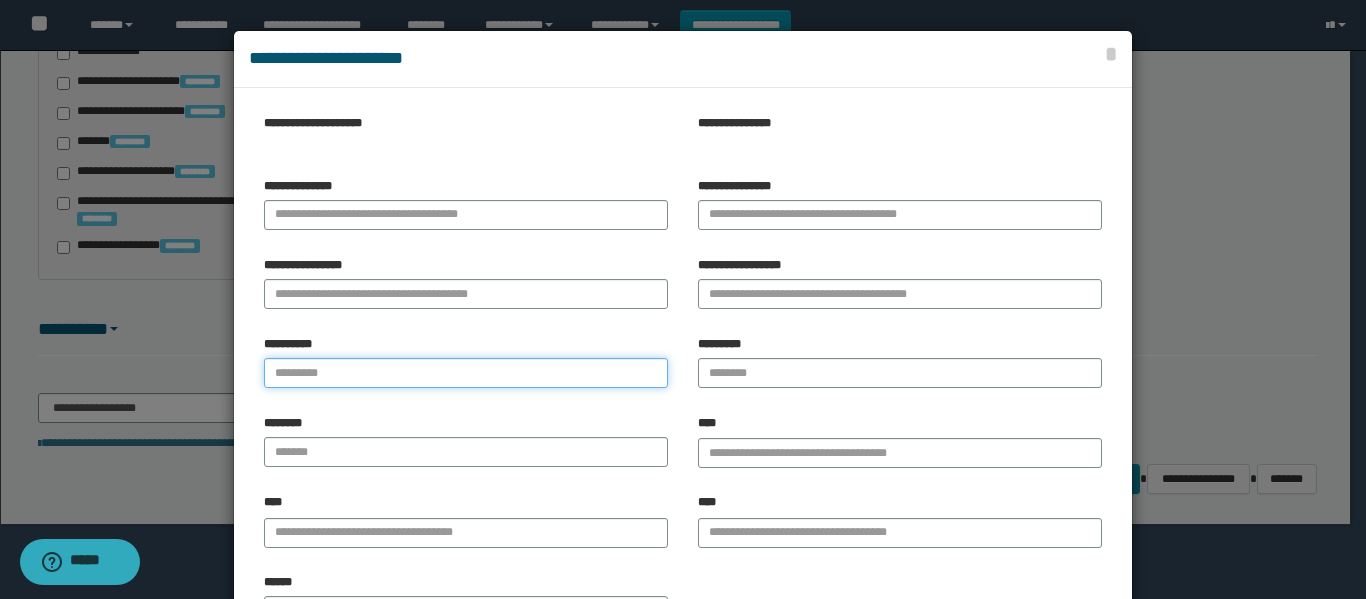 click on "**********" at bounding box center (466, 373) 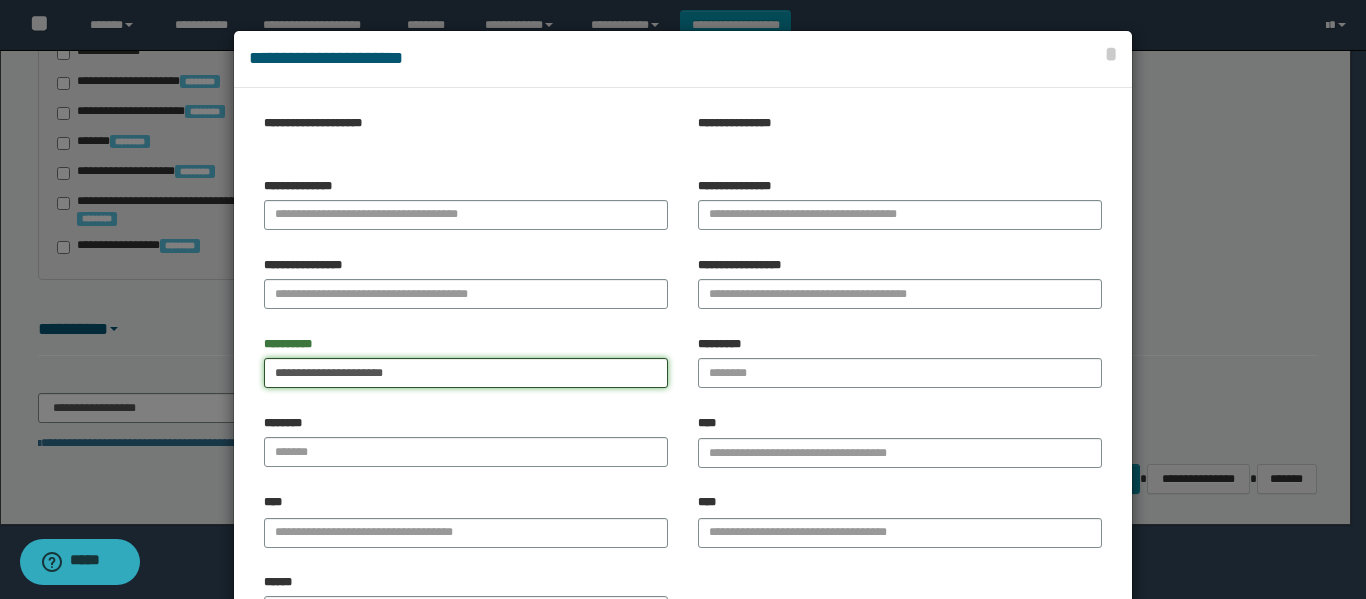 type on "**********" 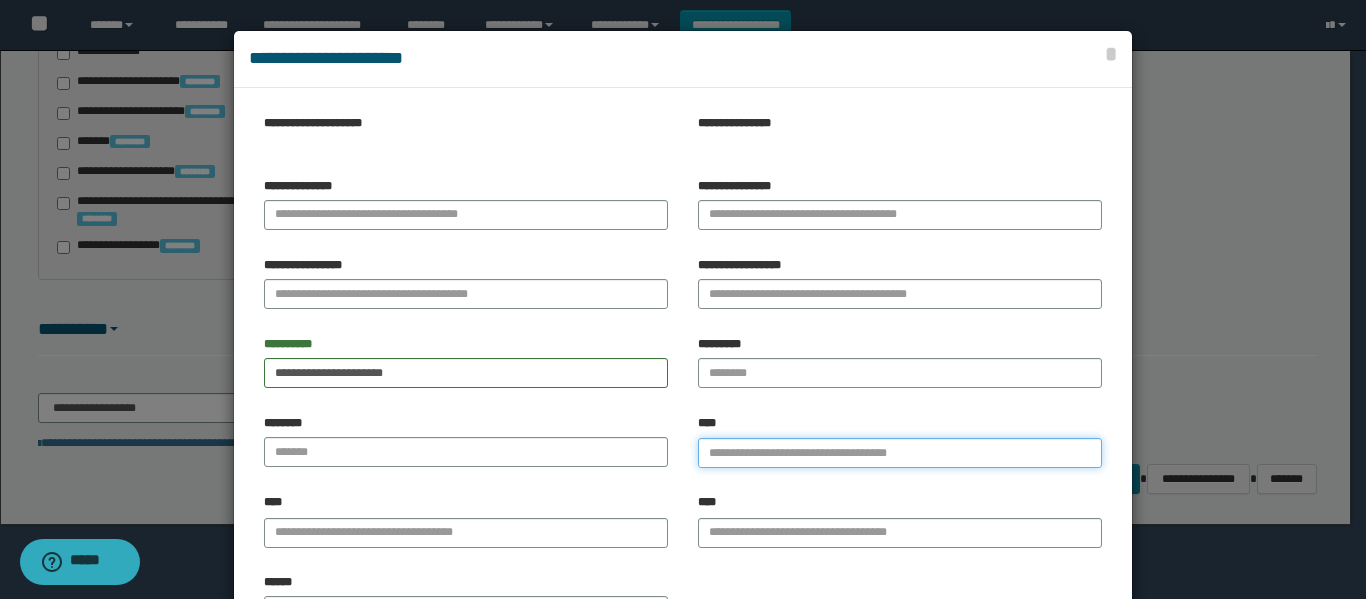 click on "****" at bounding box center (900, 453) 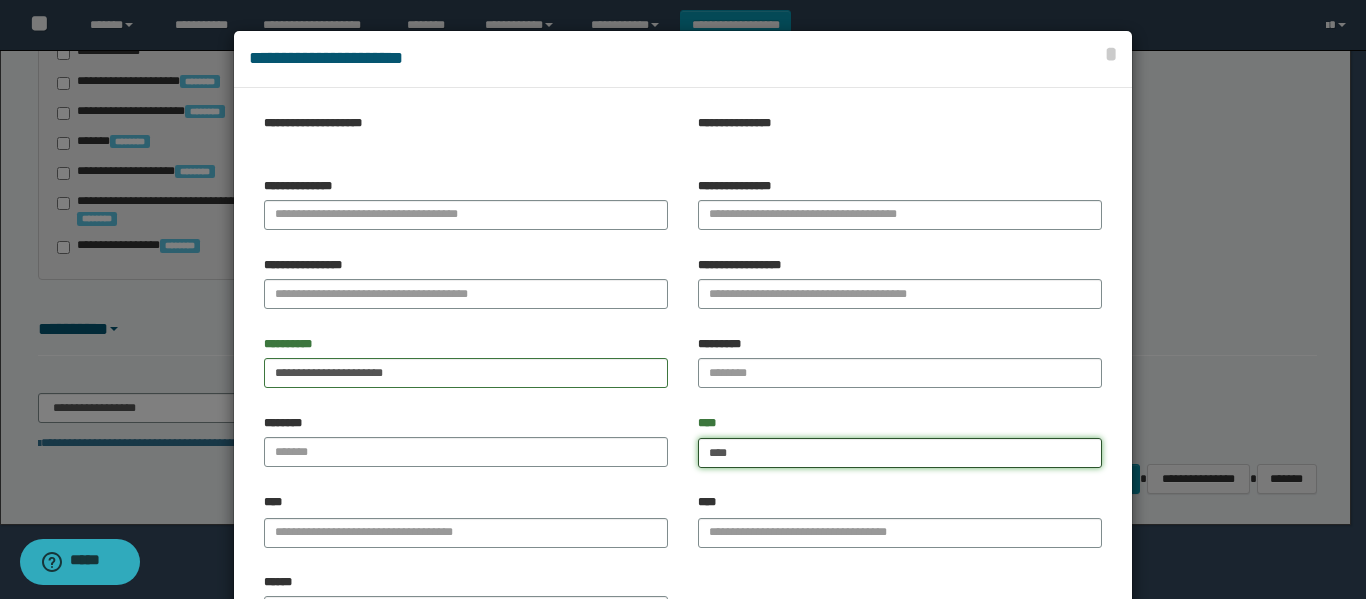 type on "*****" 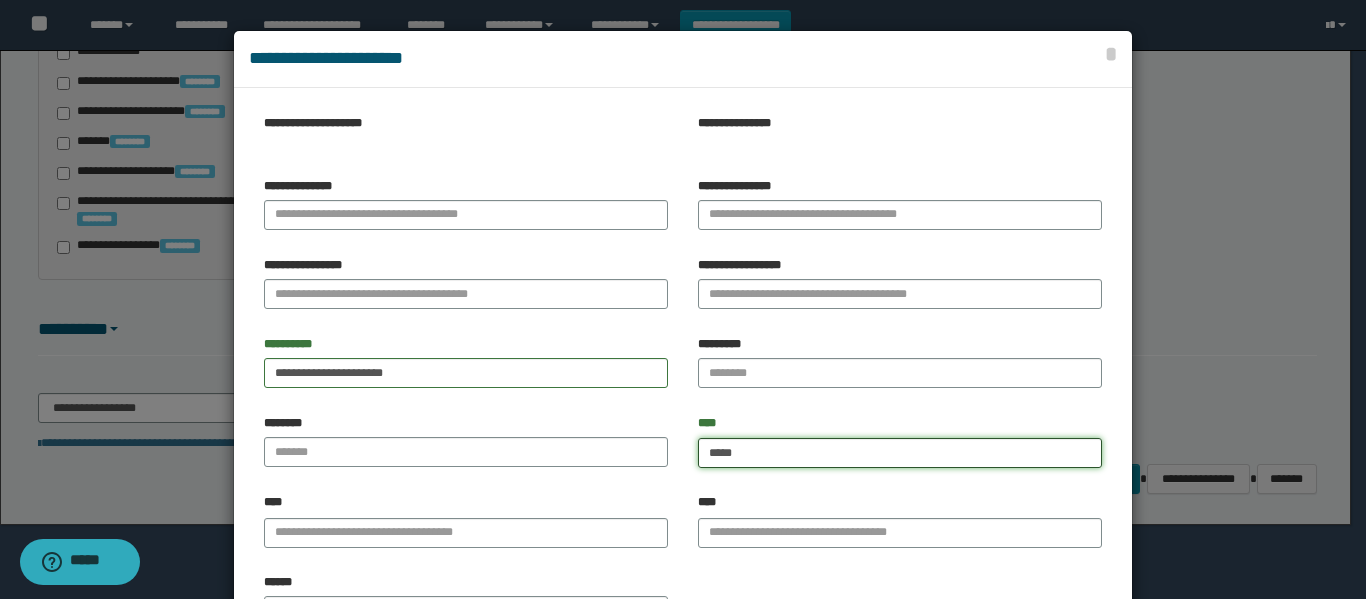 type on "*****" 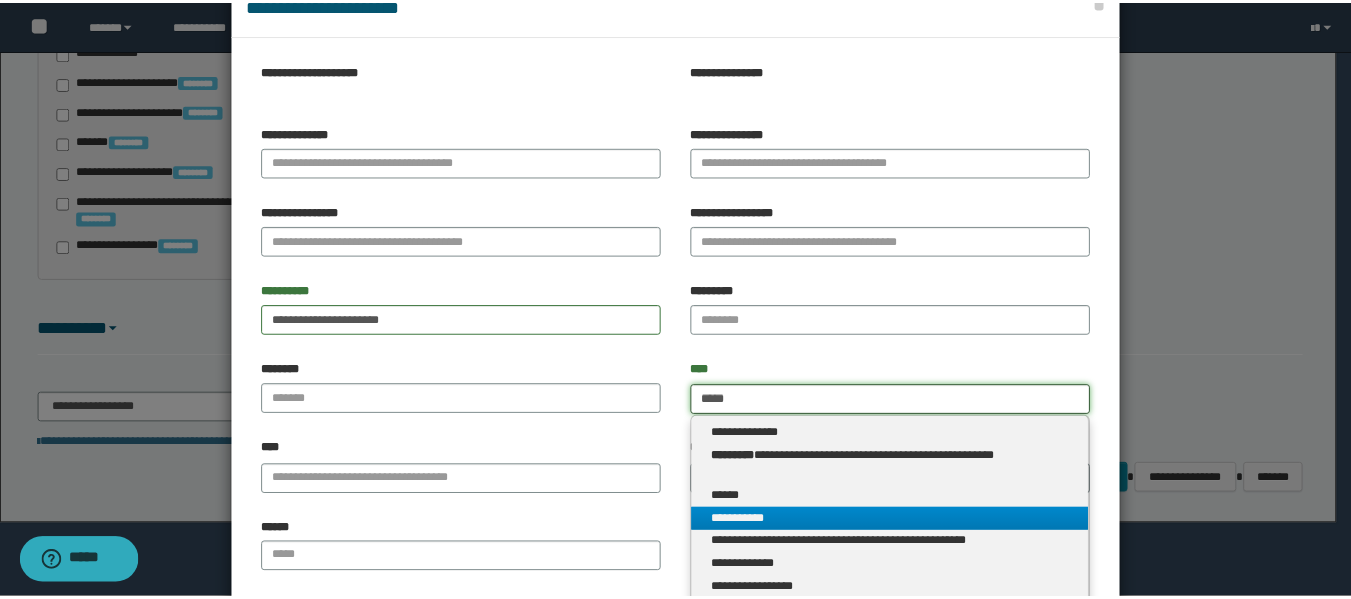 scroll, scrollTop: 100, scrollLeft: 0, axis: vertical 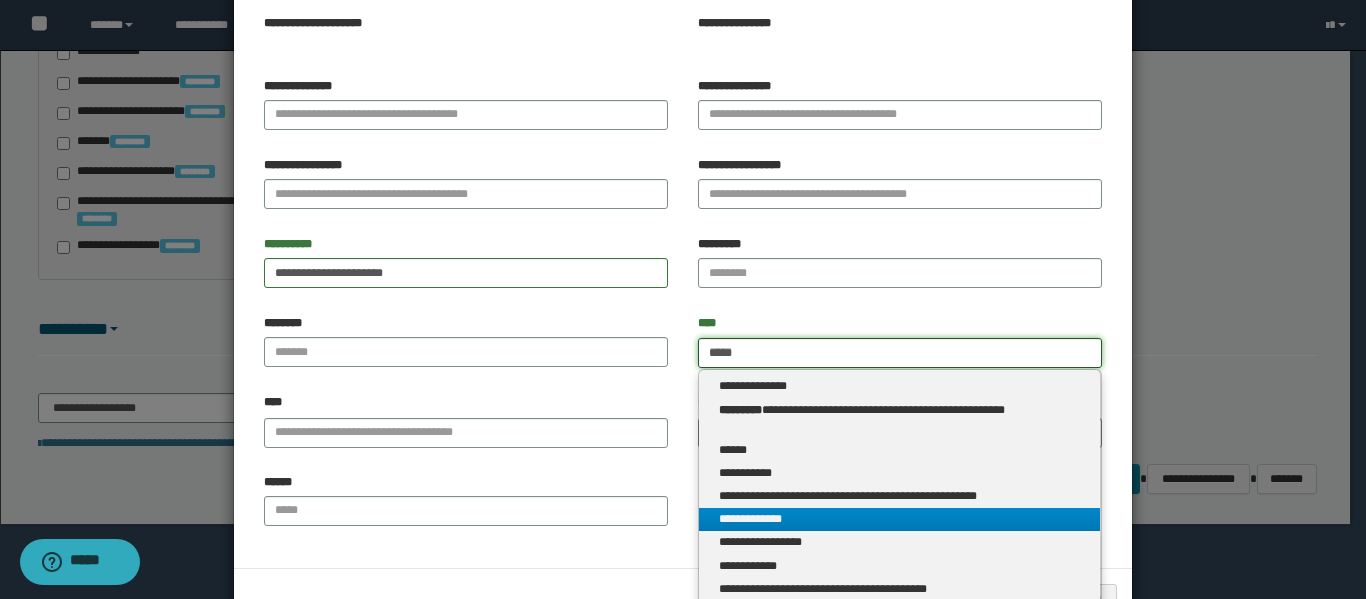 type 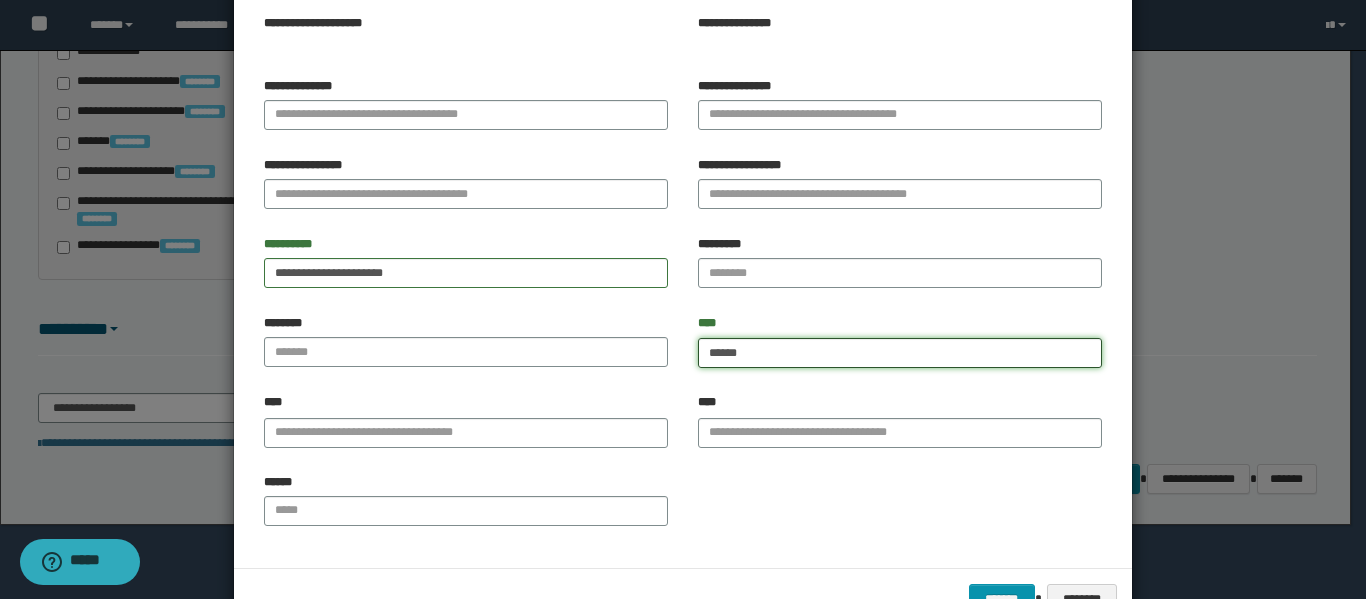 type on "*****" 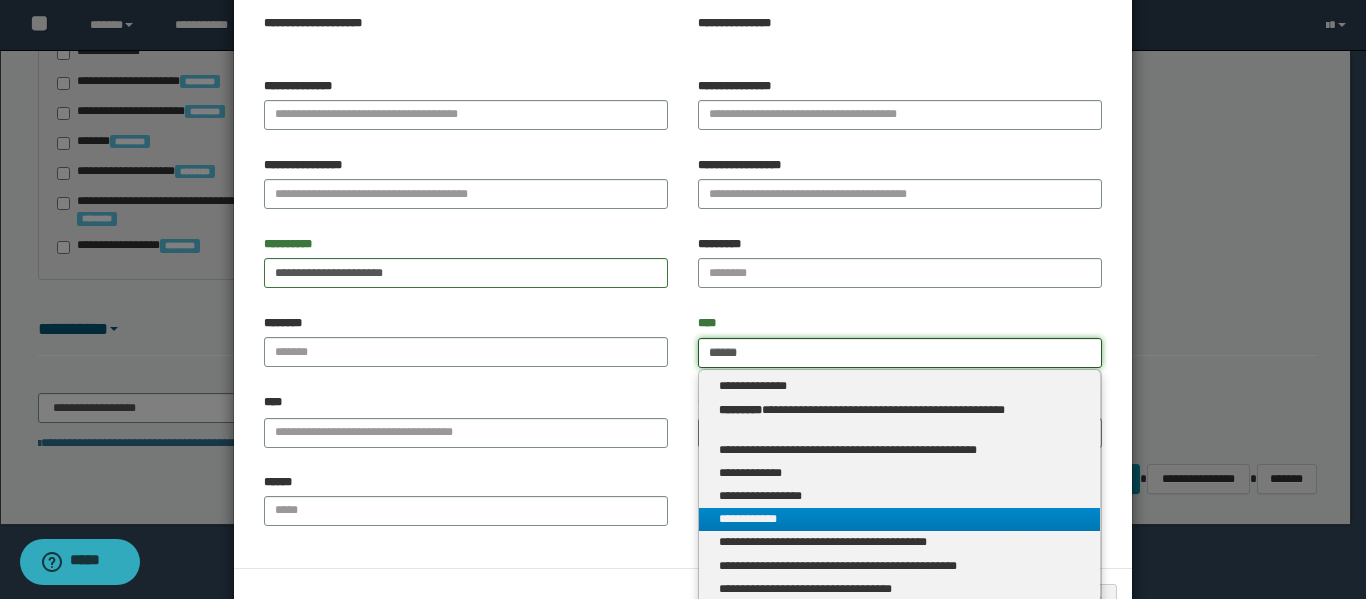 type 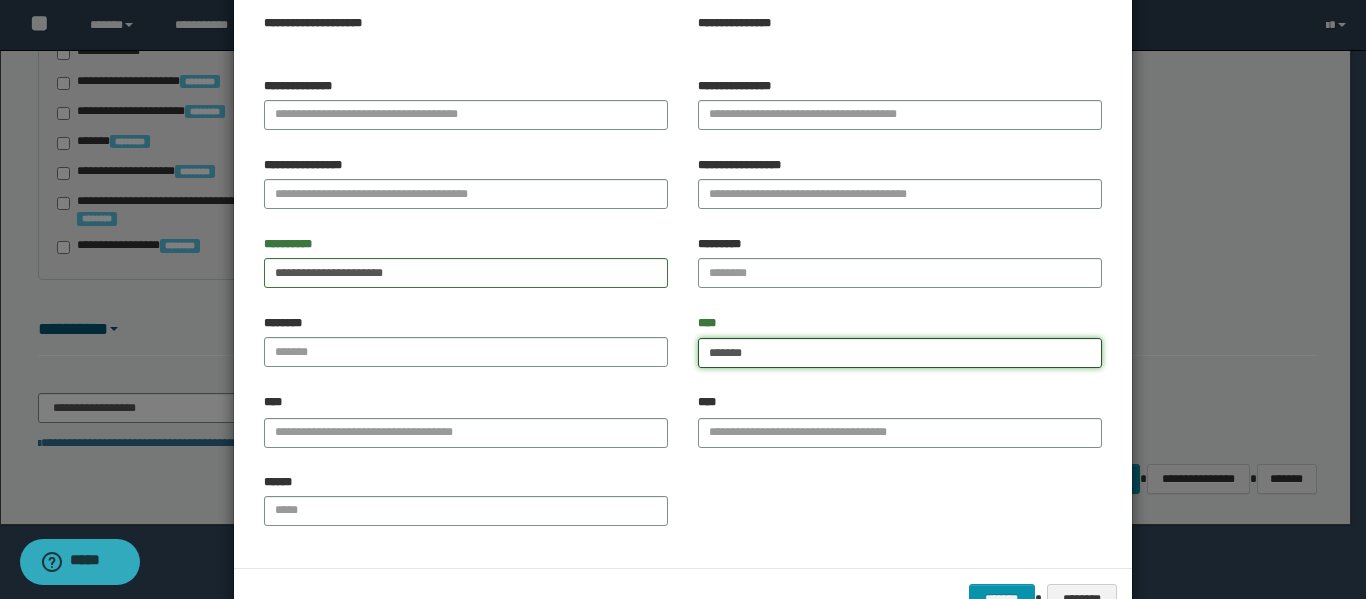 type on "**********" 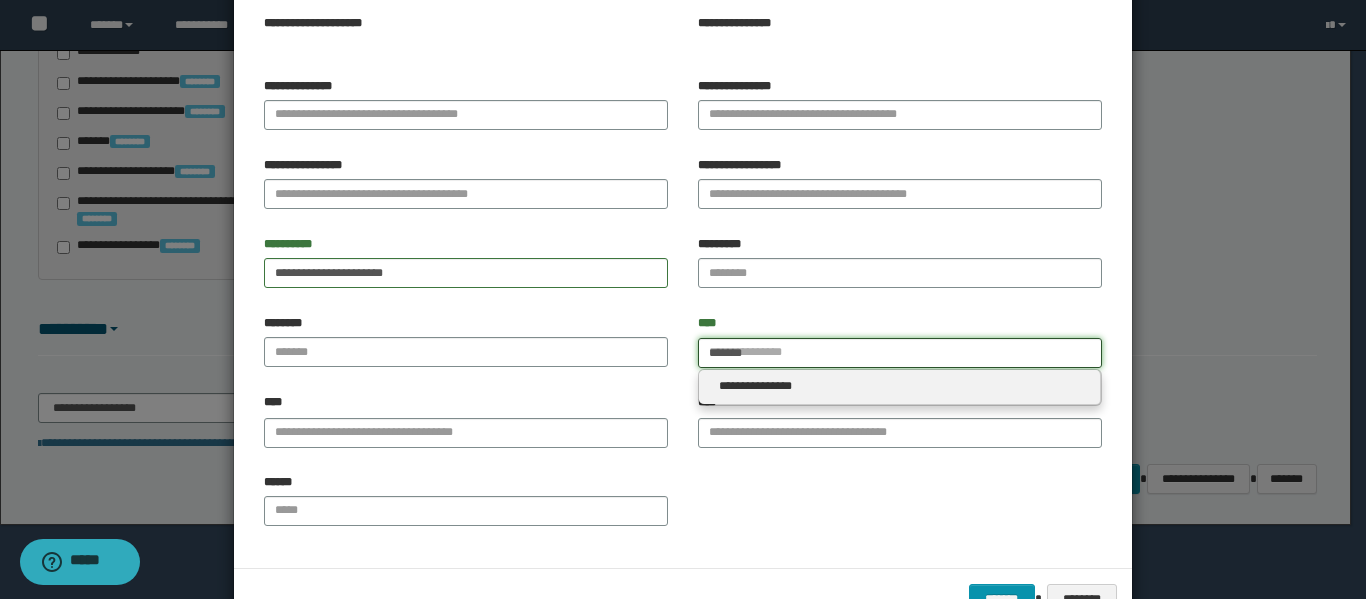 type on "*******" 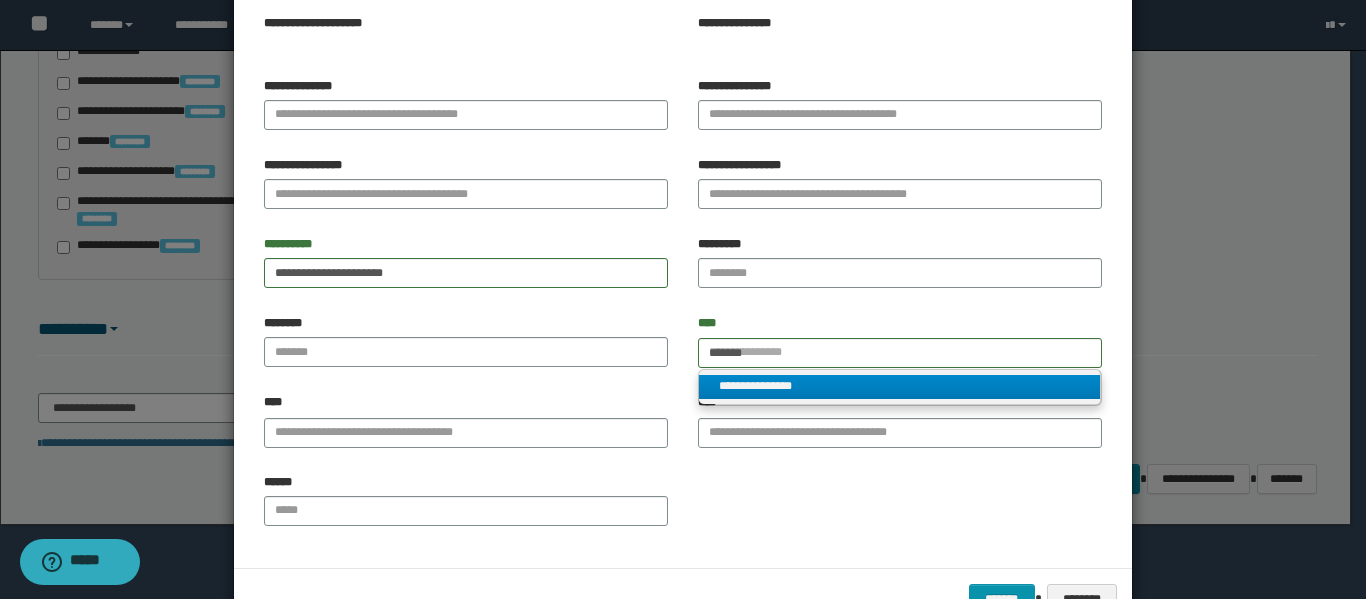 click on "**********" at bounding box center (899, 386) 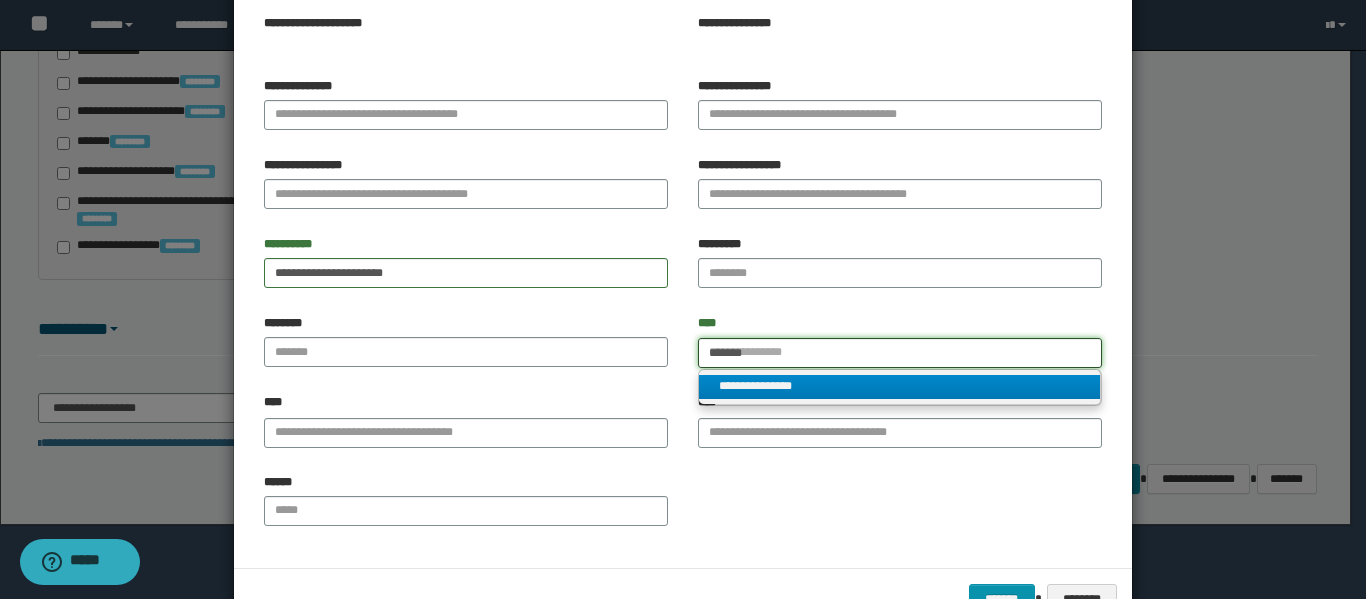 type 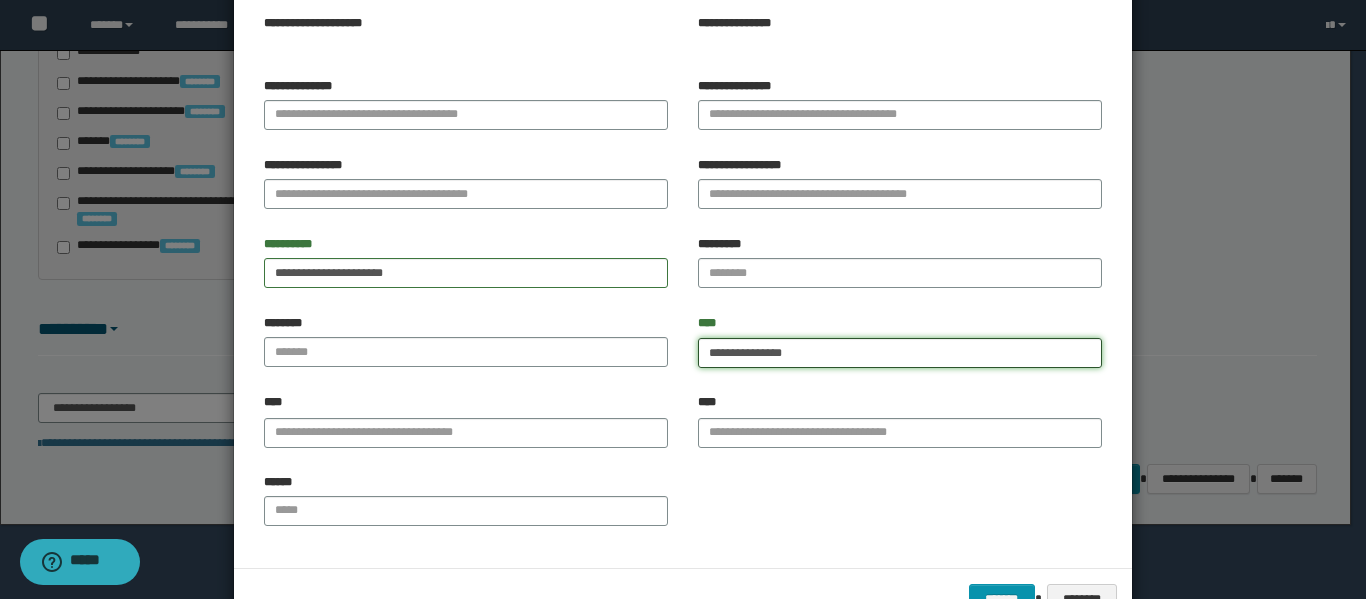 type on "**********" 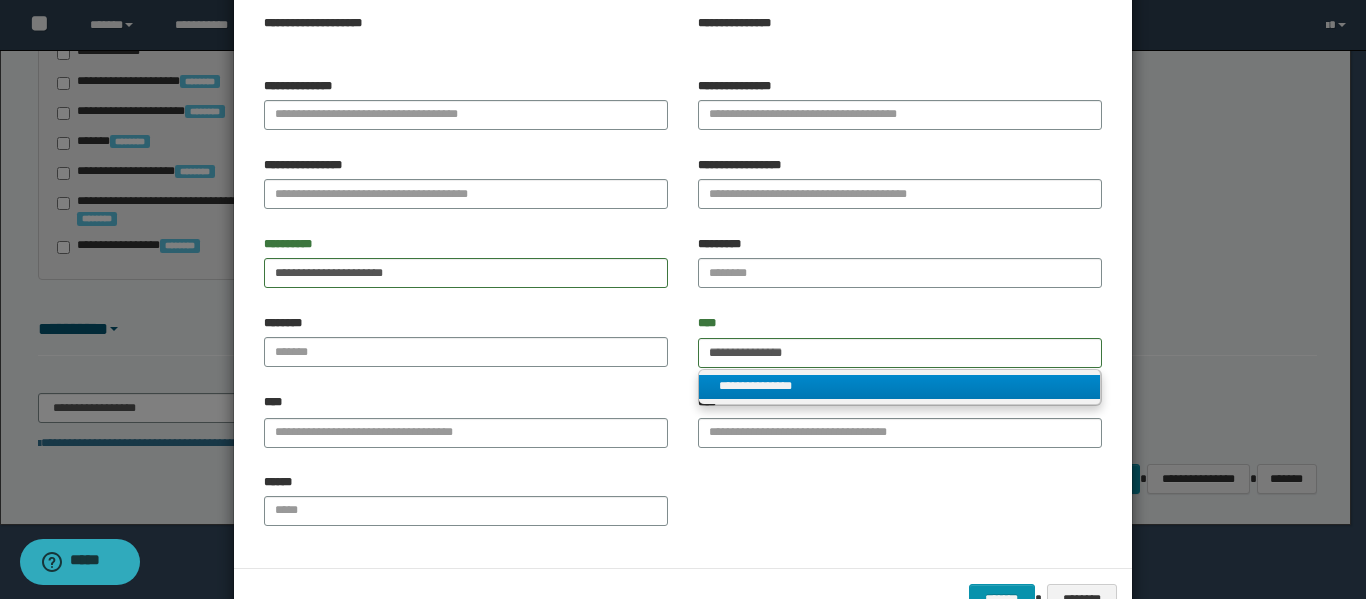 click on "**********" at bounding box center (899, 386) 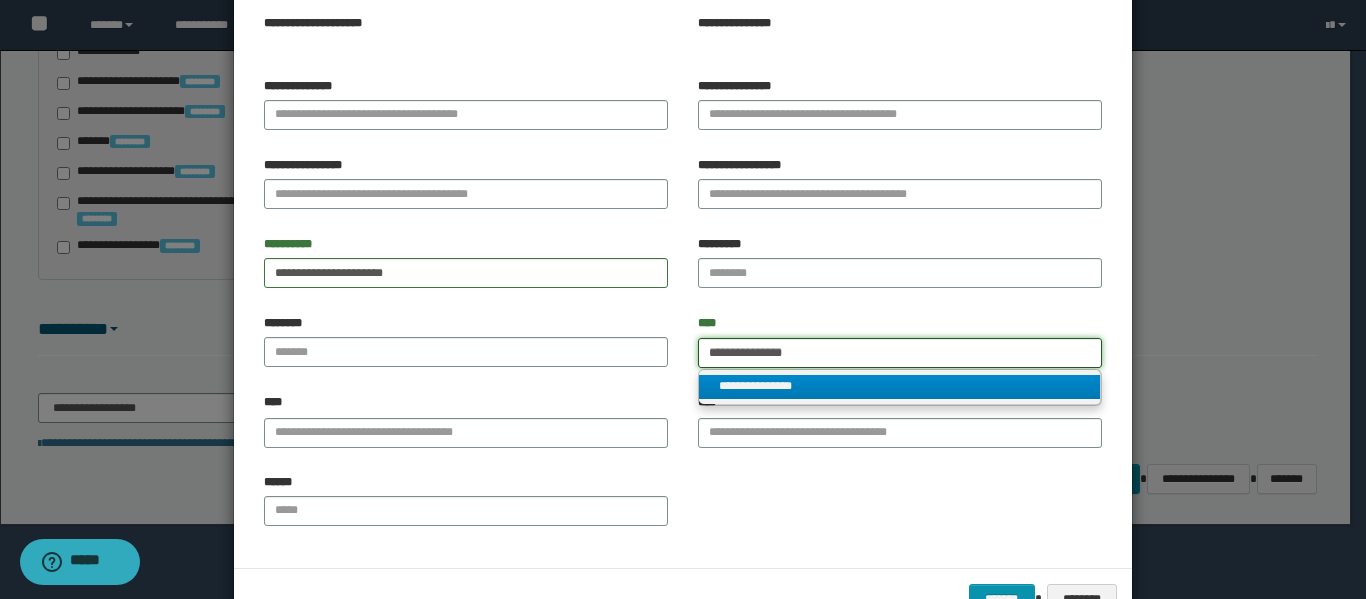 type 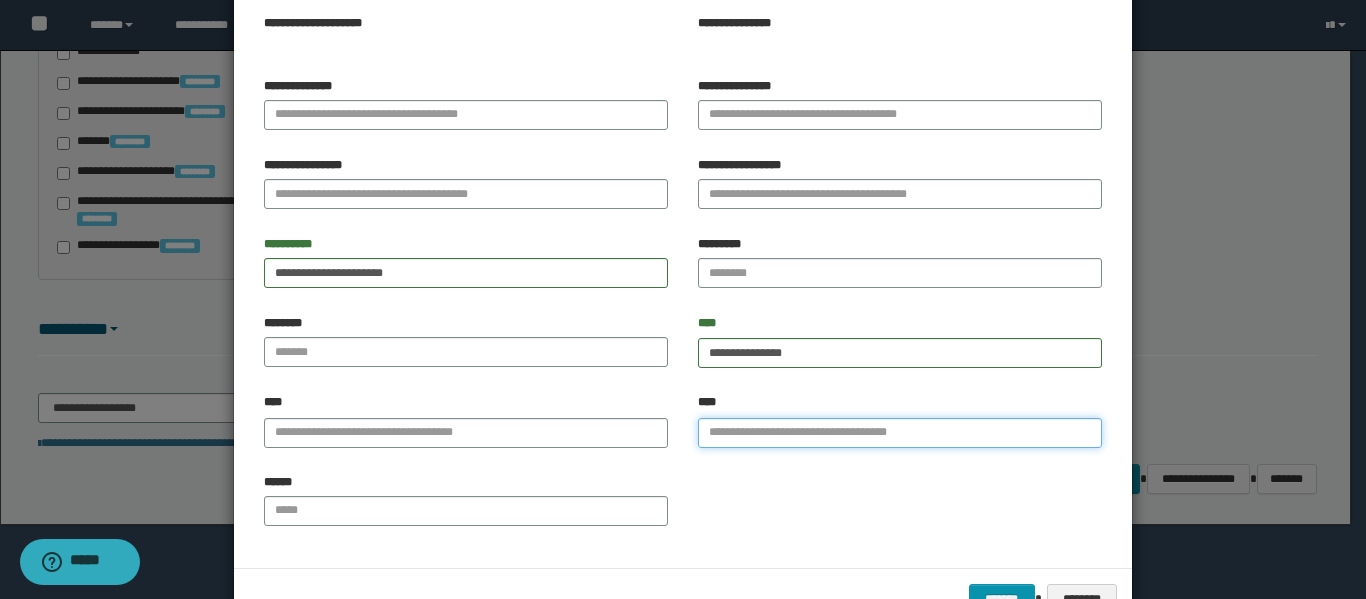 click on "****" at bounding box center [900, 433] 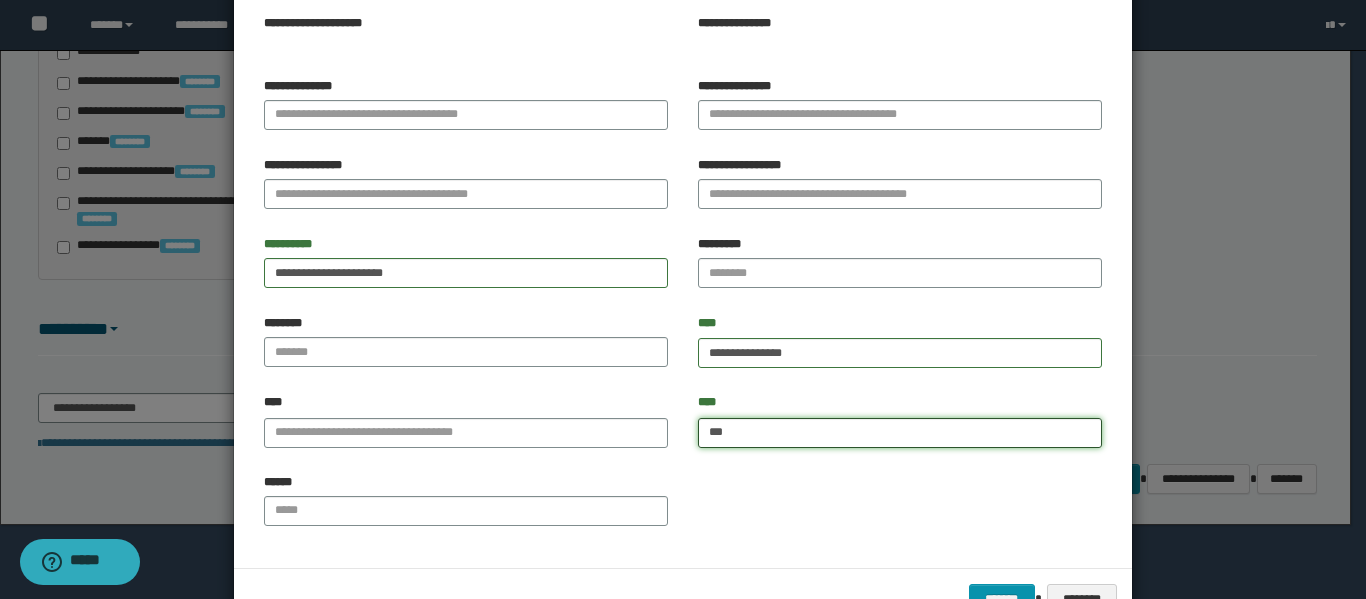 type on "****" 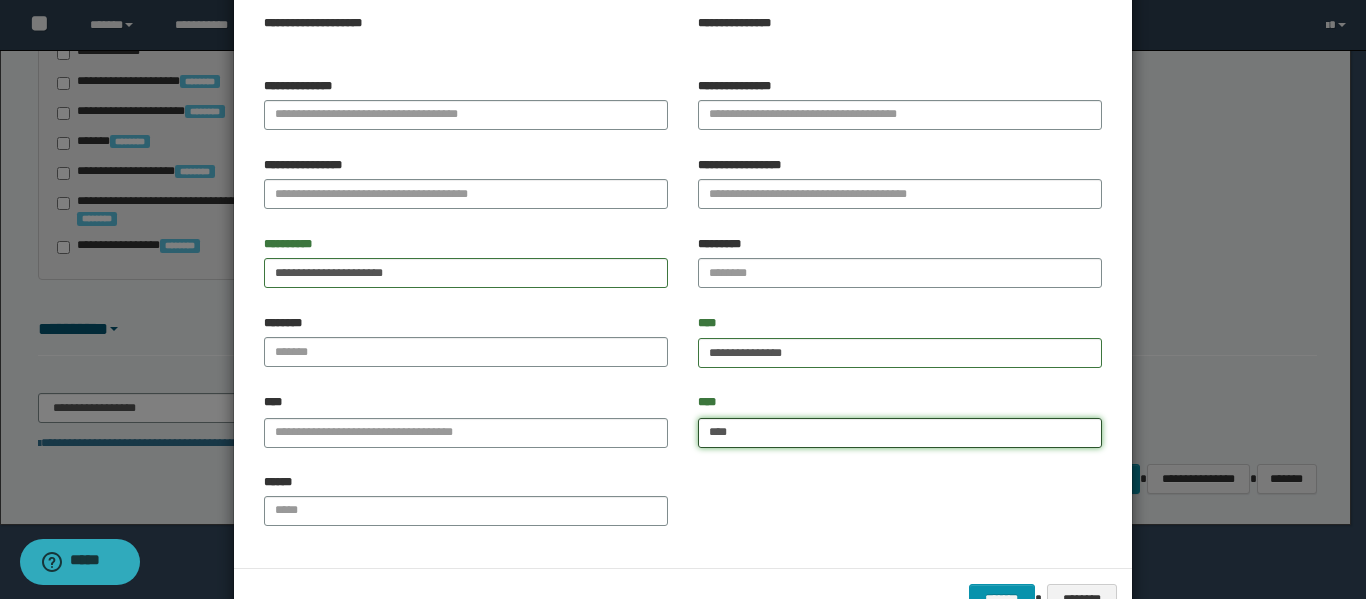 type on "**********" 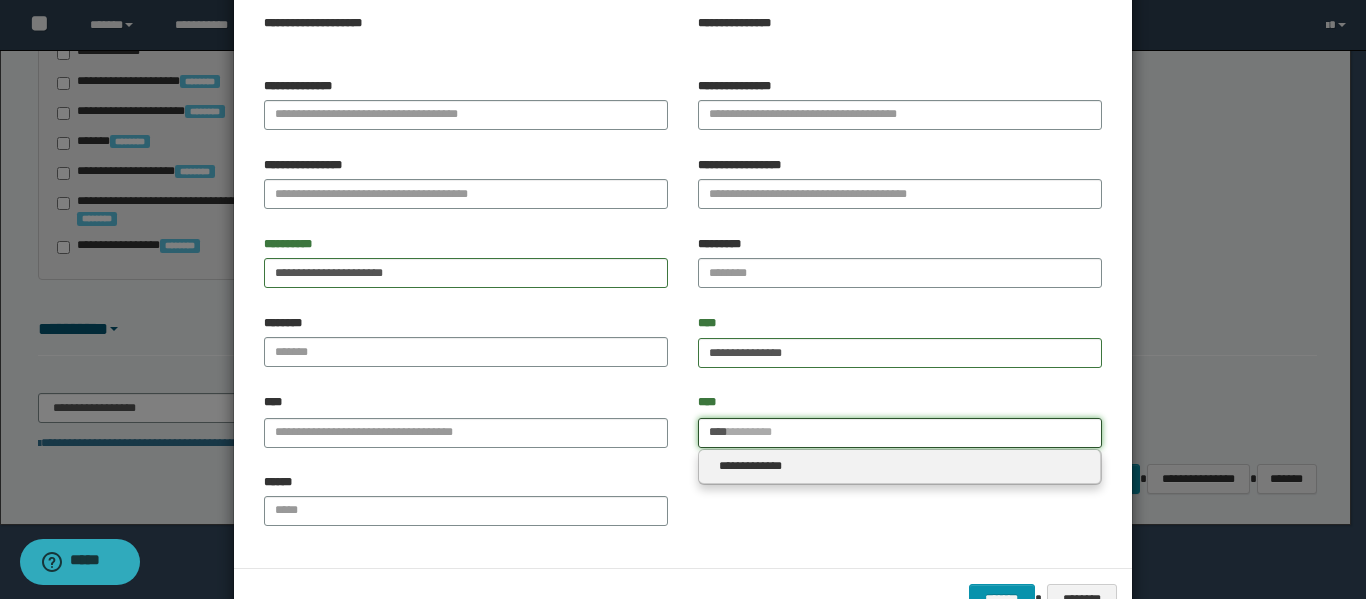 type on "****" 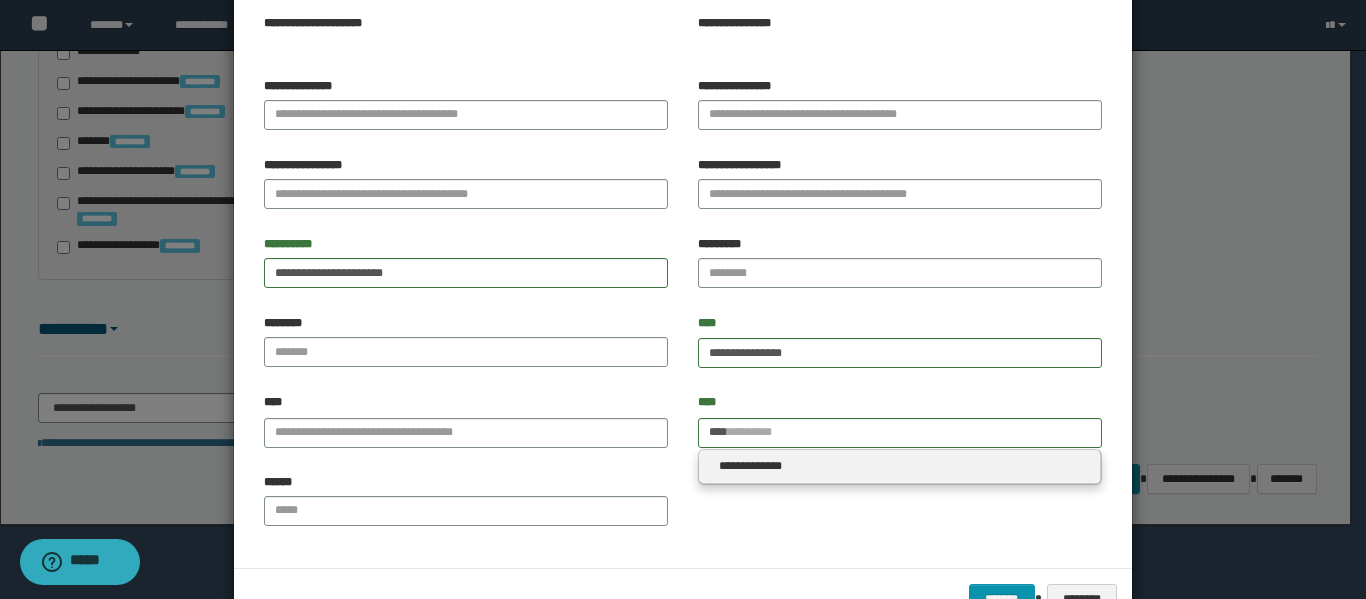click on "**********" at bounding box center (900, 467) 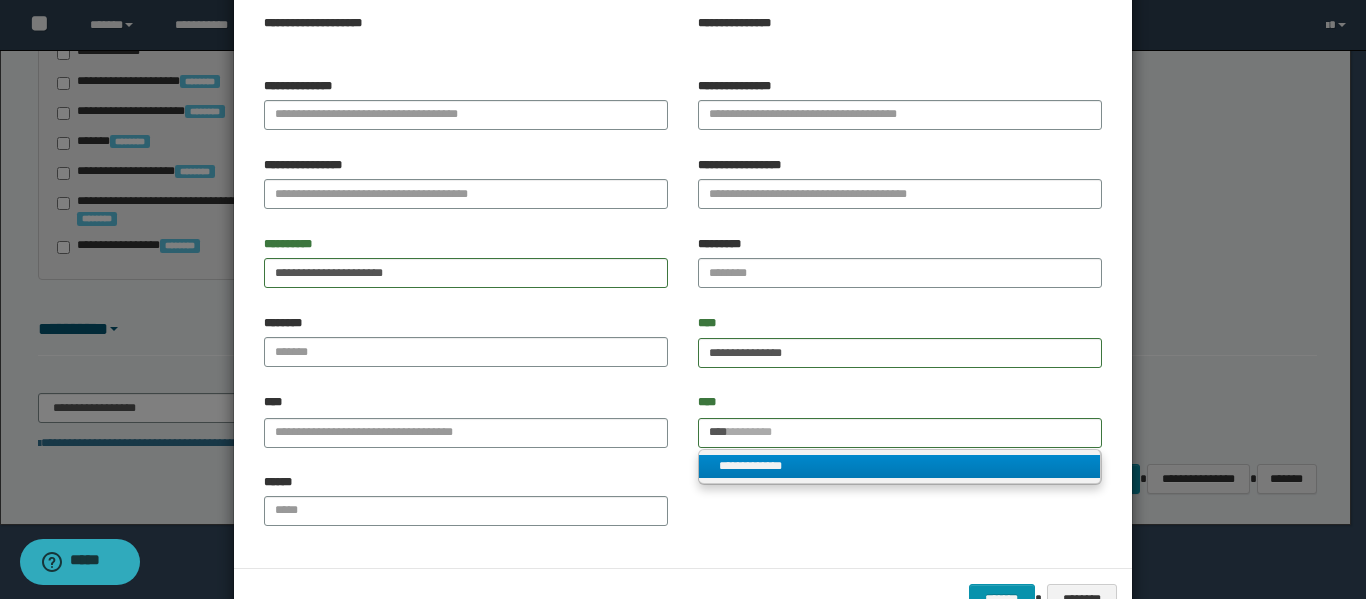 drag, startPoint x: 760, startPoint y: 461, endPoint x: 540, endPoint y: 436, distance: 221.4159 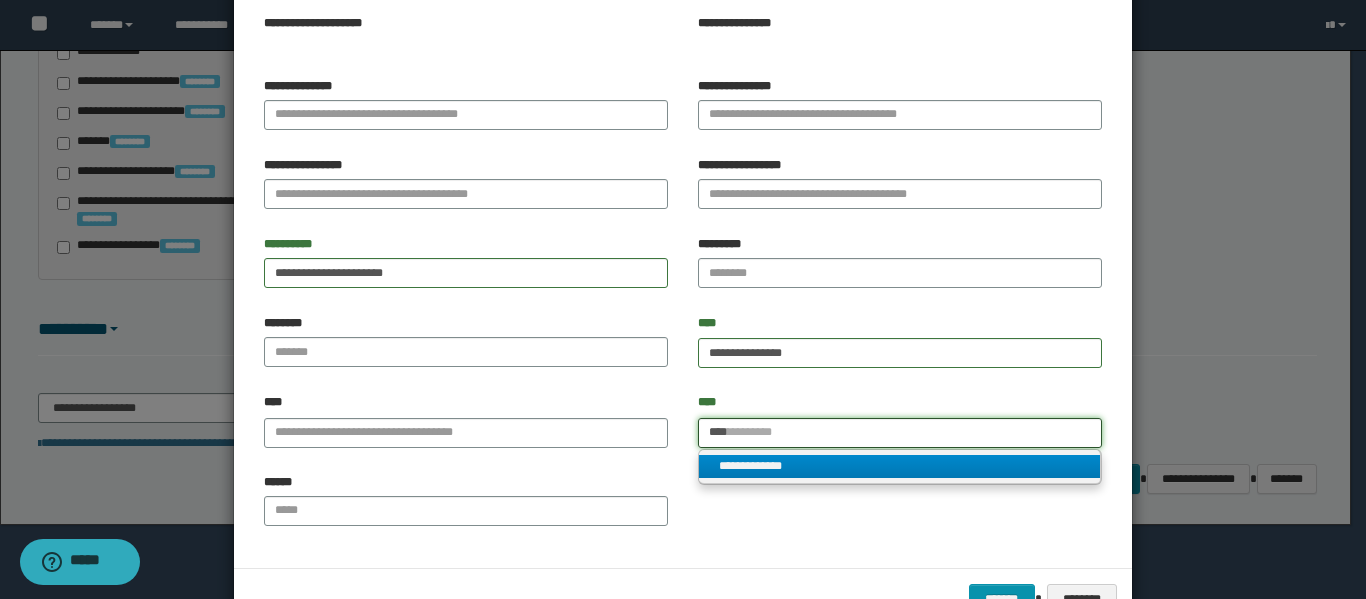 type 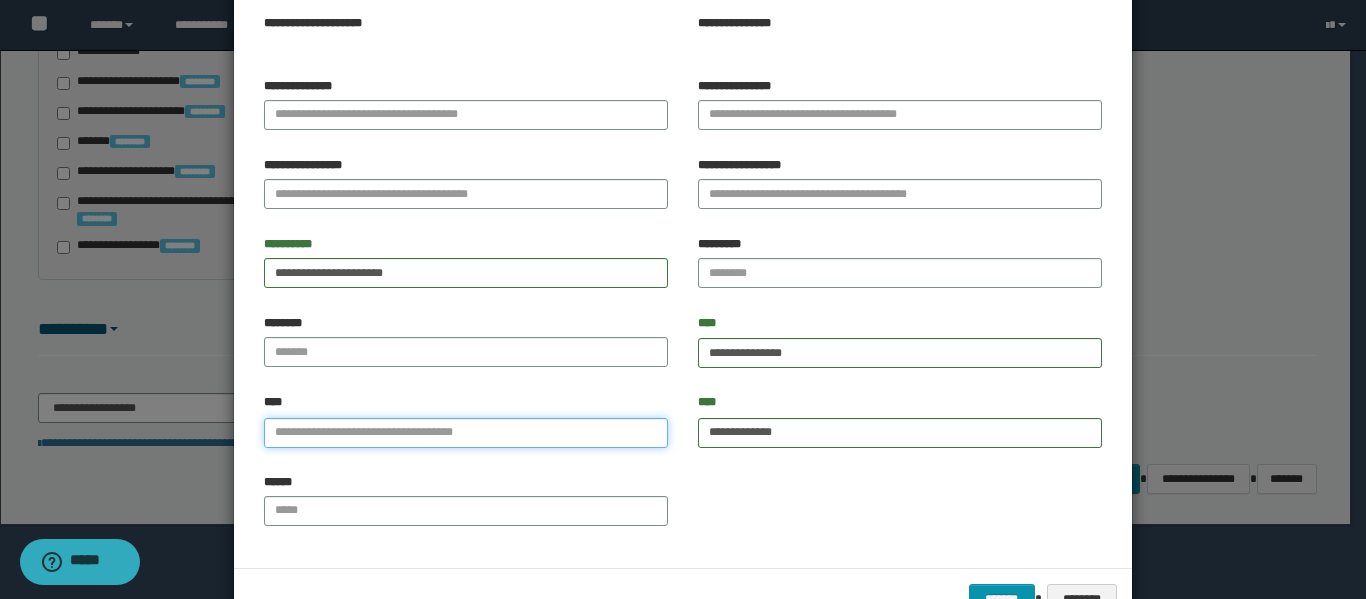 click on "****" at bounding box center (466, 433) 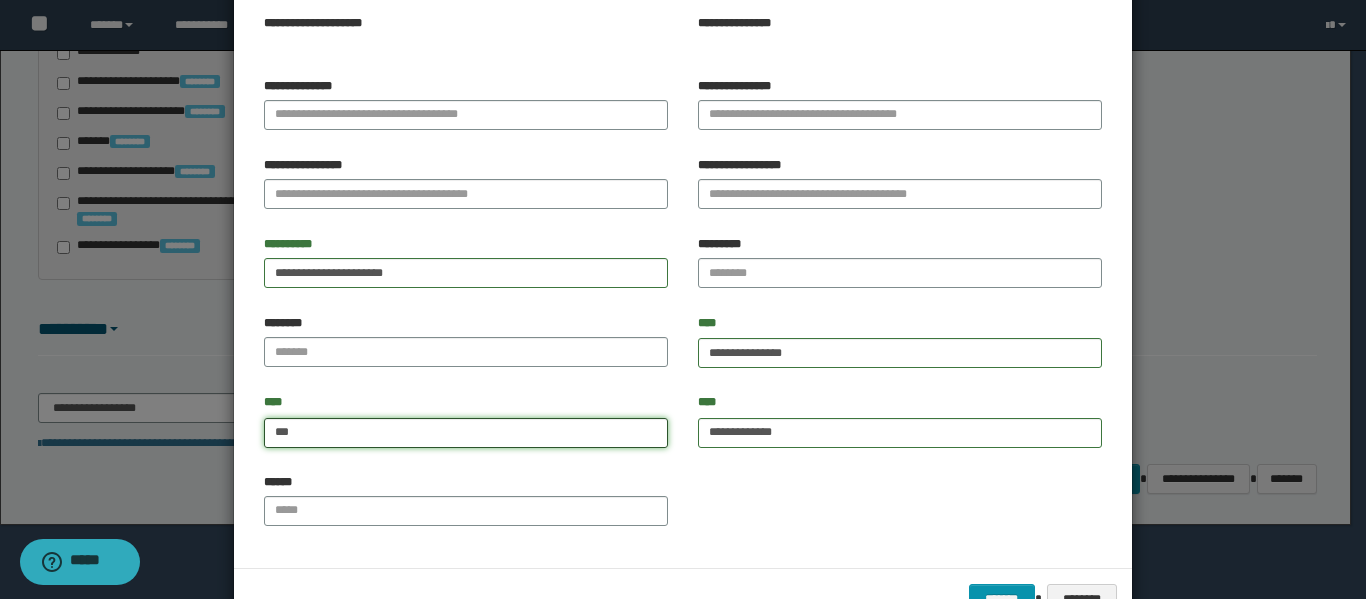 type on "****" 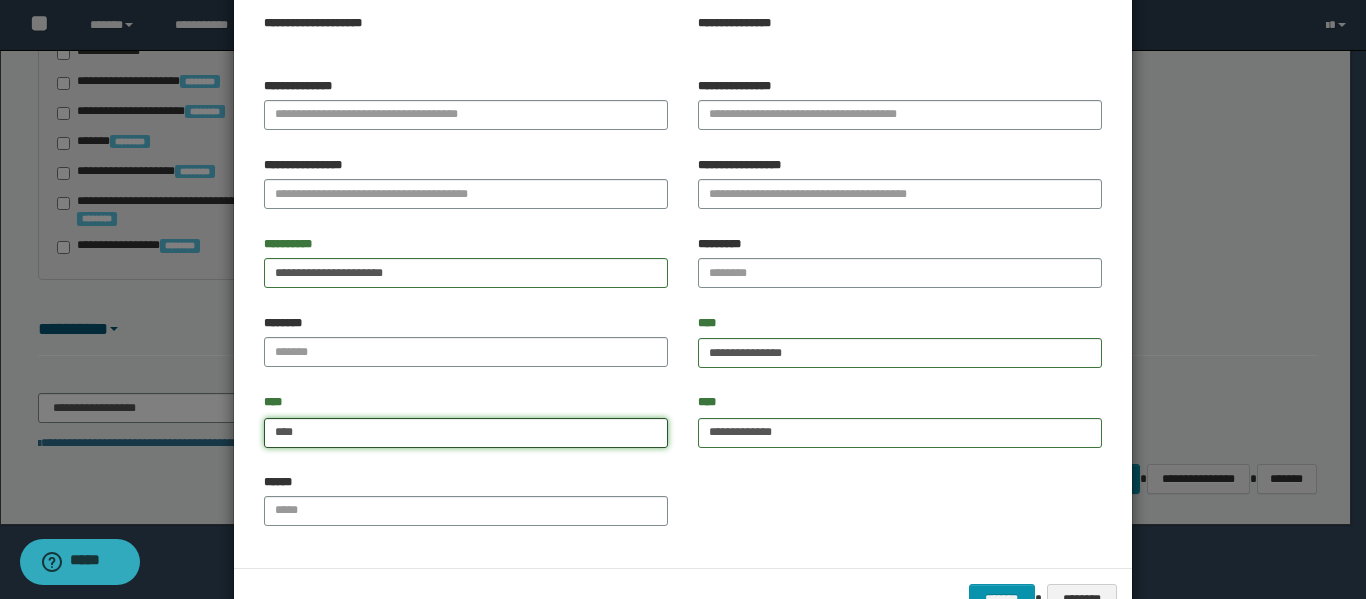 type on "****" 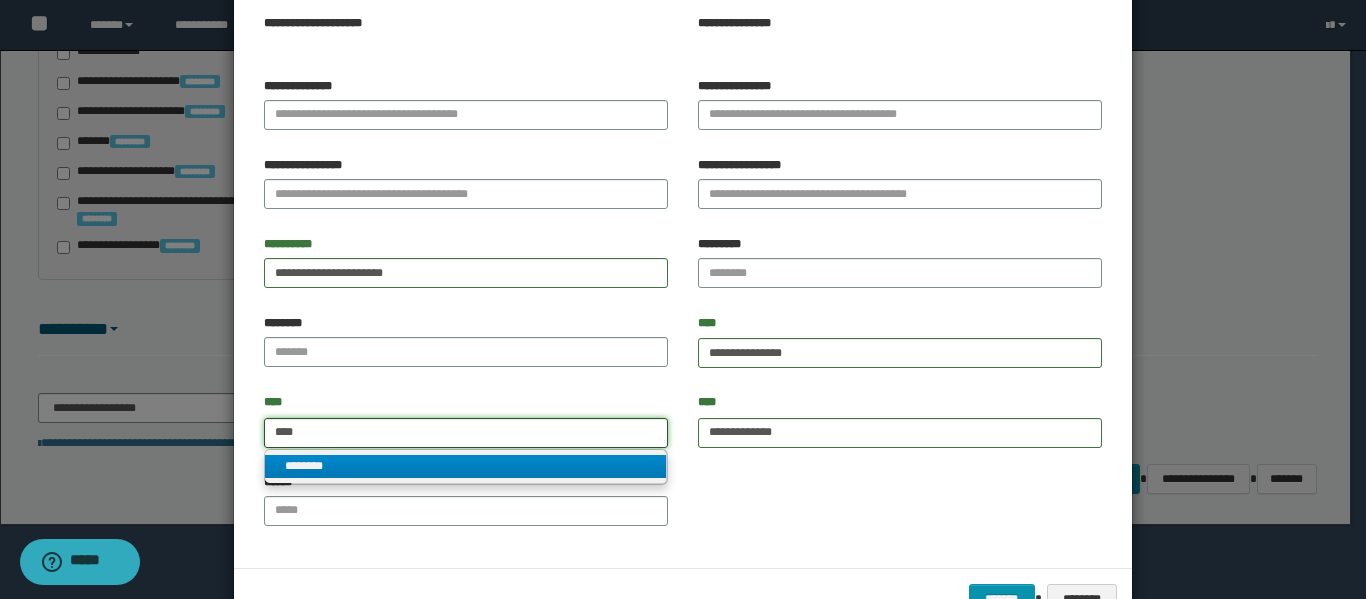 type on "****" 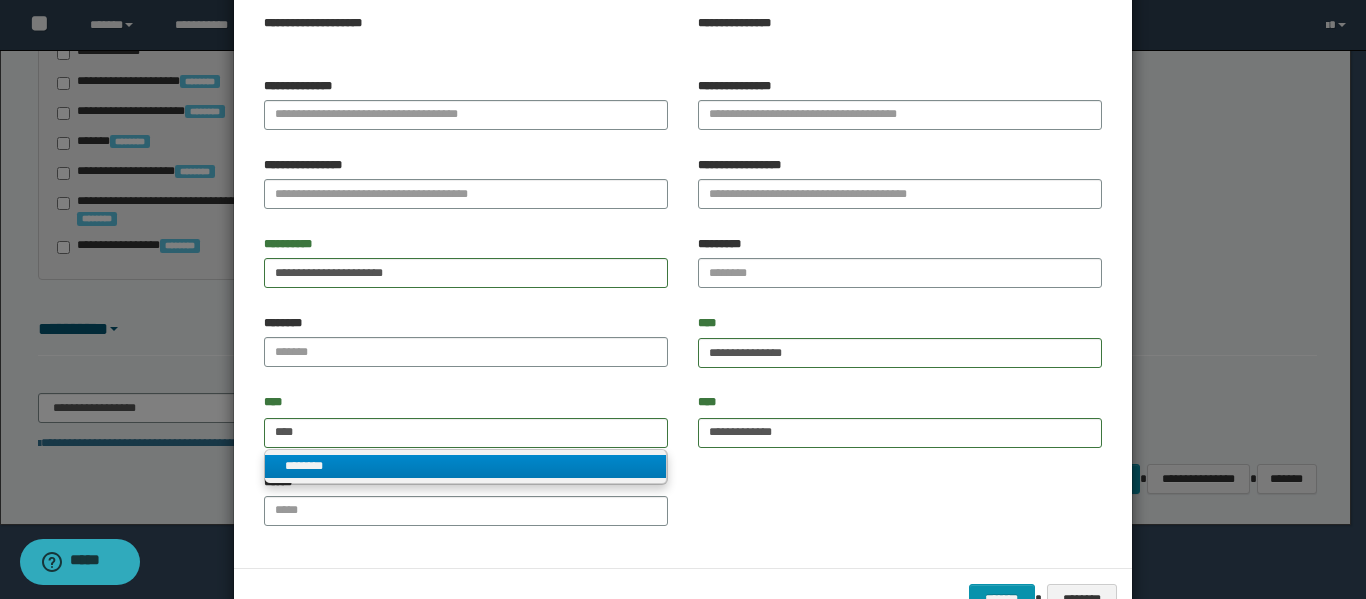 click on "********" at bounding box center [465, 466] 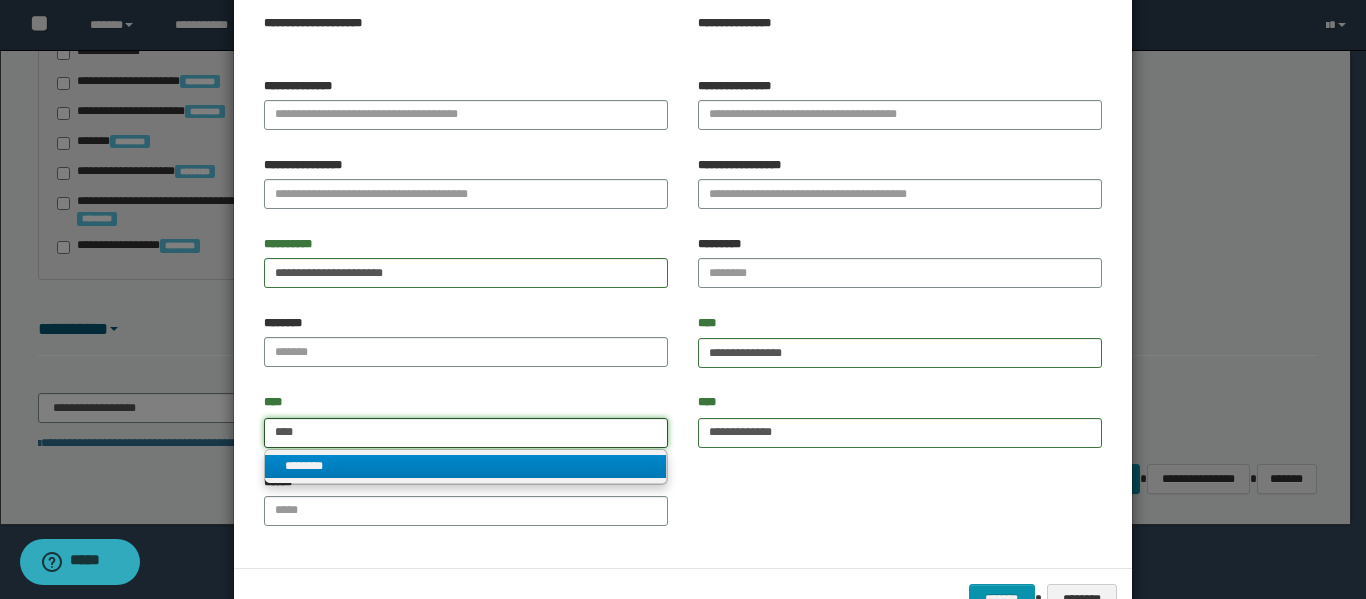 type 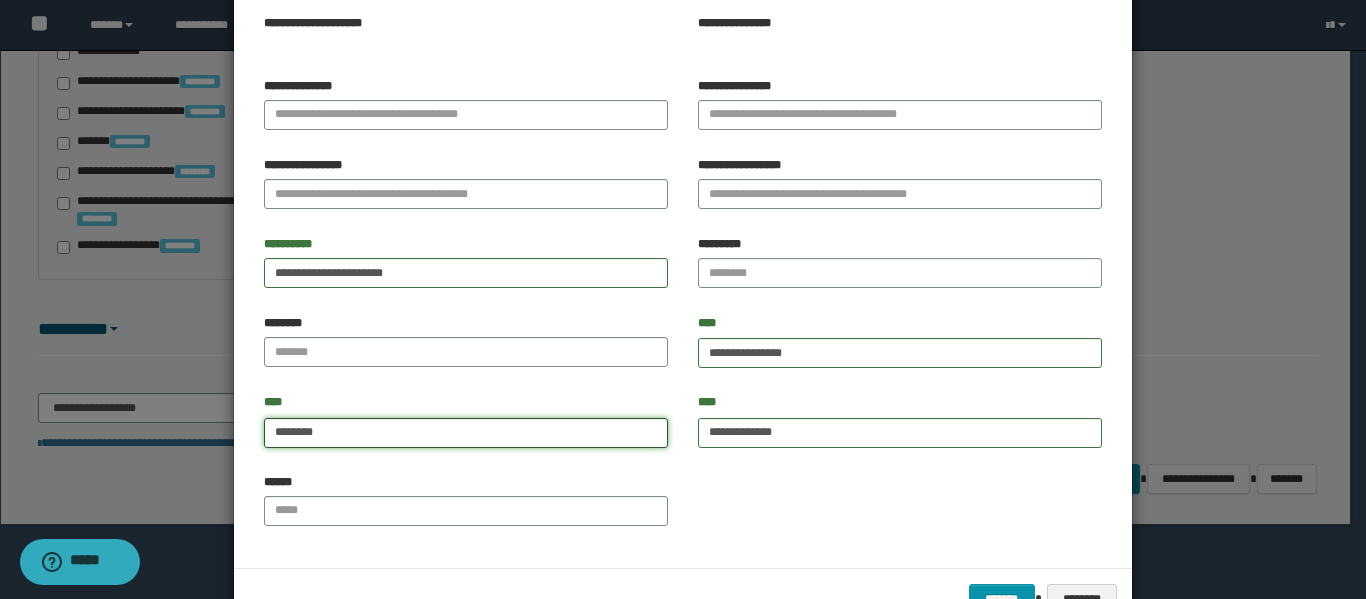 type on "********" 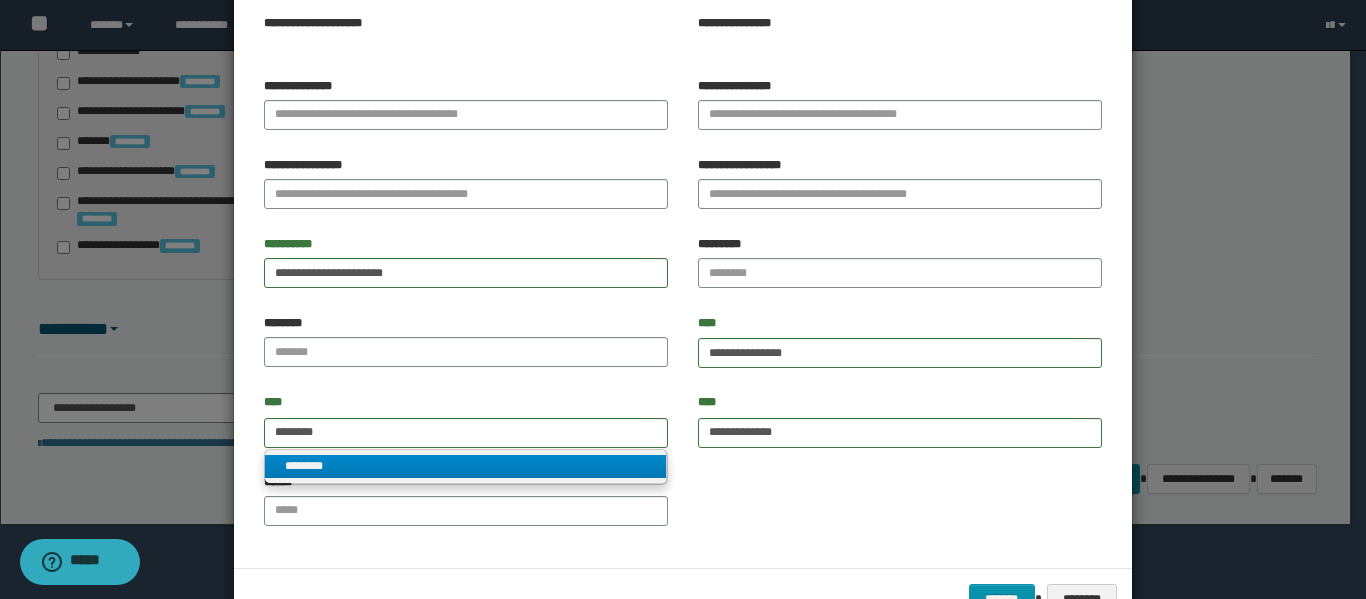 drag, startPoint x: 319, startPoint y: 463, endPoint x: 314, endPoint y: 380, distance: 83.15047 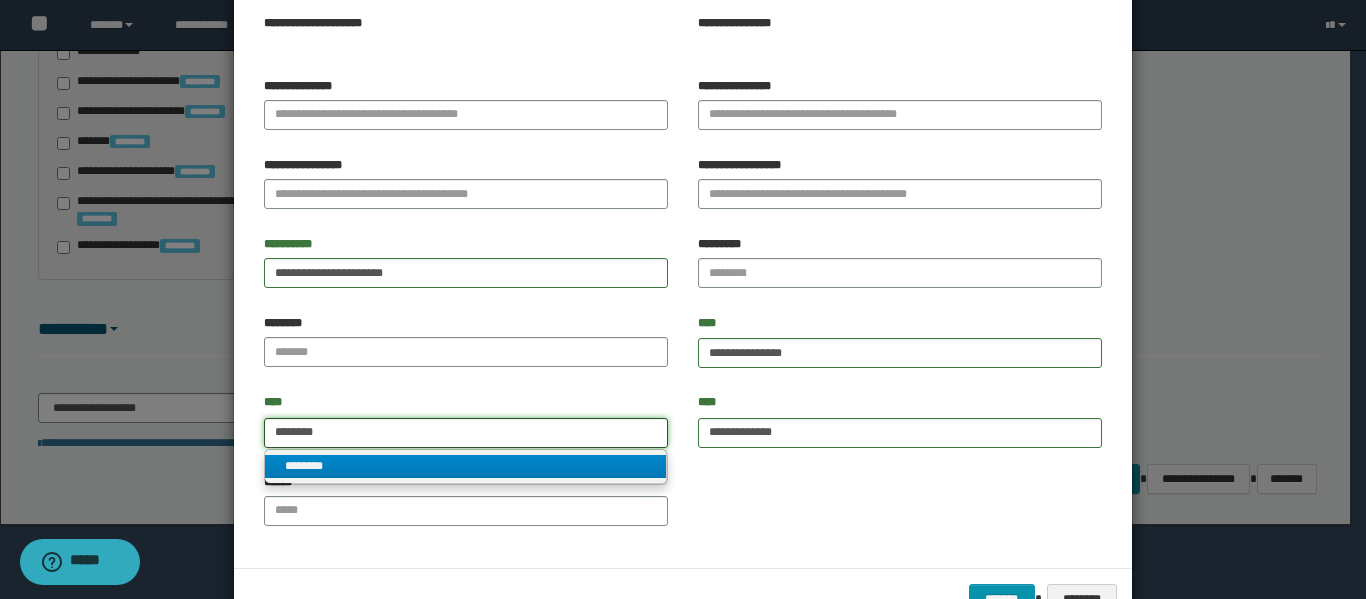 type 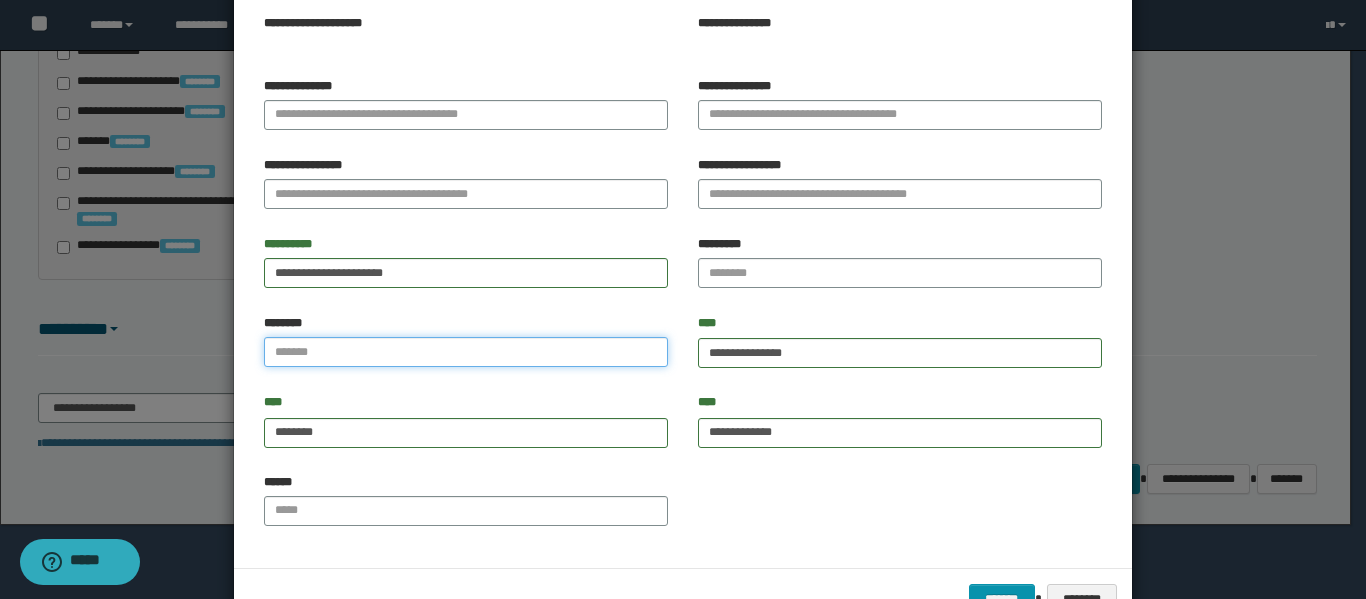 click at bounding box center [466, 352] 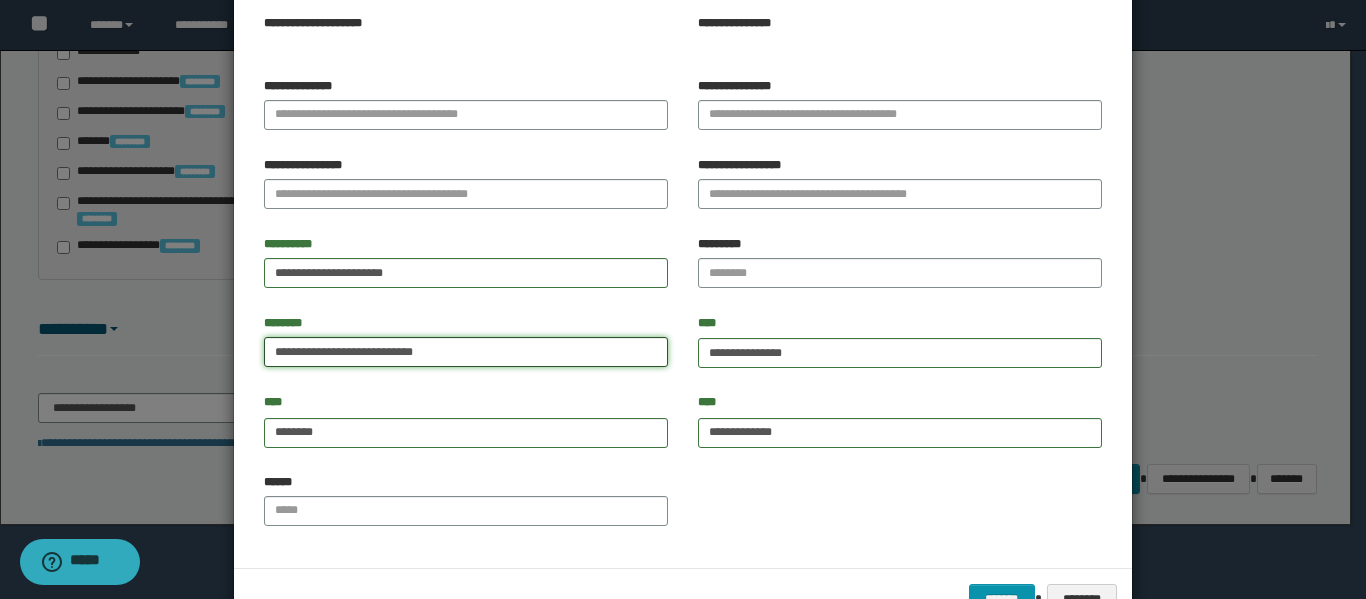 drag, startPoint x: 340, startPoint y: 352, endPoint x: 673, endPoint y: 343, distance: 333.1216 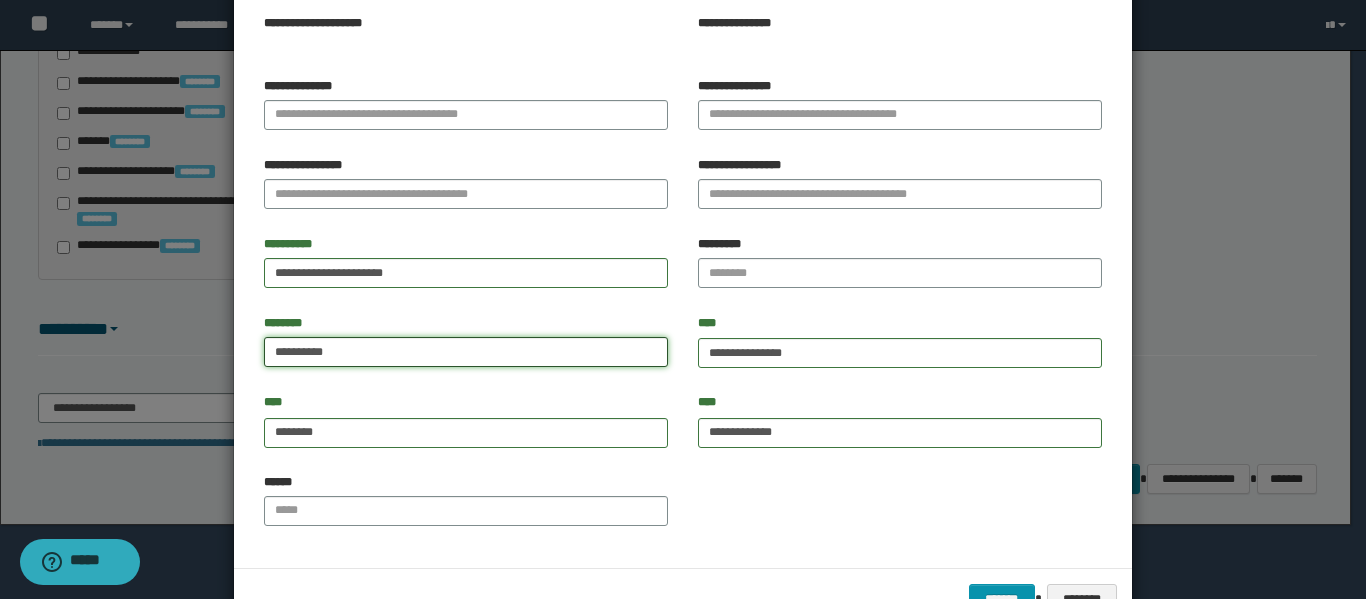 drag, startPoint x: 274, startPoint y: 351, endPoint x: 222, endPoint y: 342, distance: 52.773098 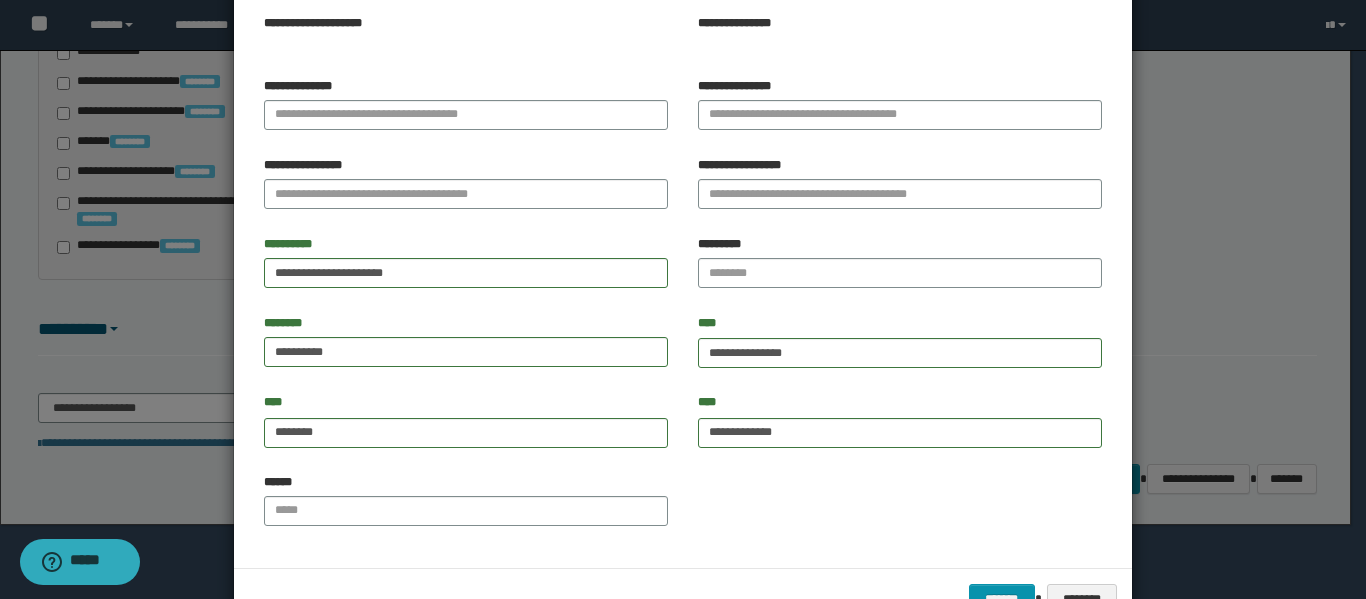 click on "**********" at bounding box center (683, 278) 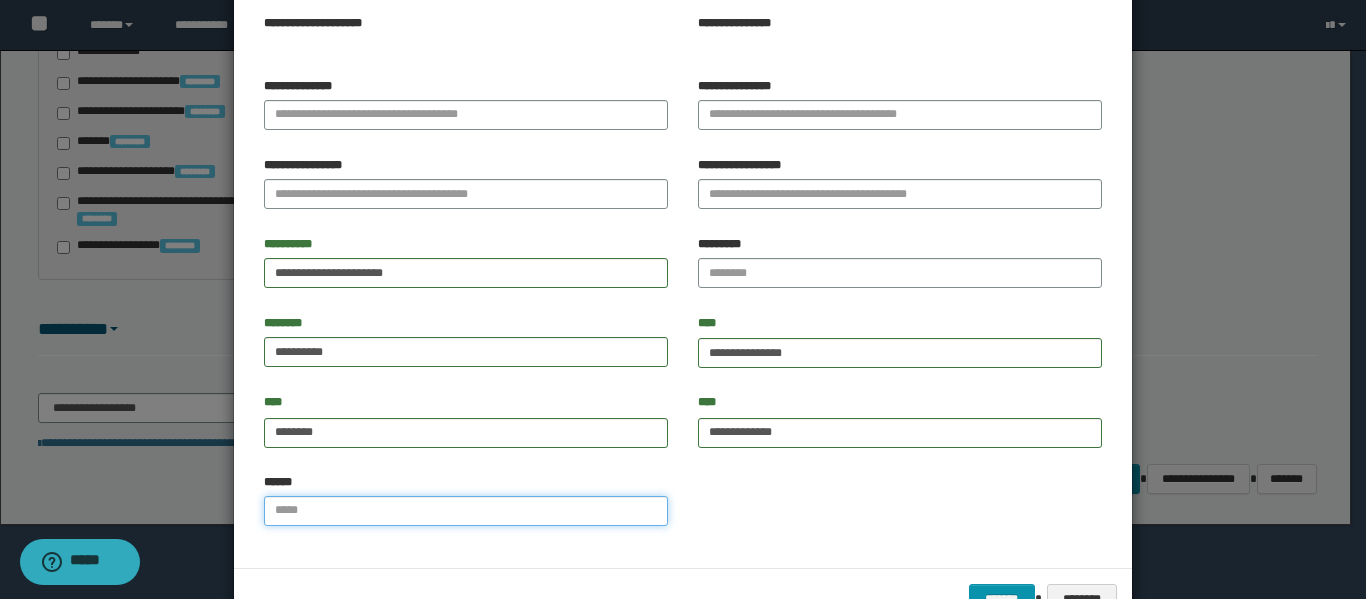 click on "******" at bounding box center [466, 511] 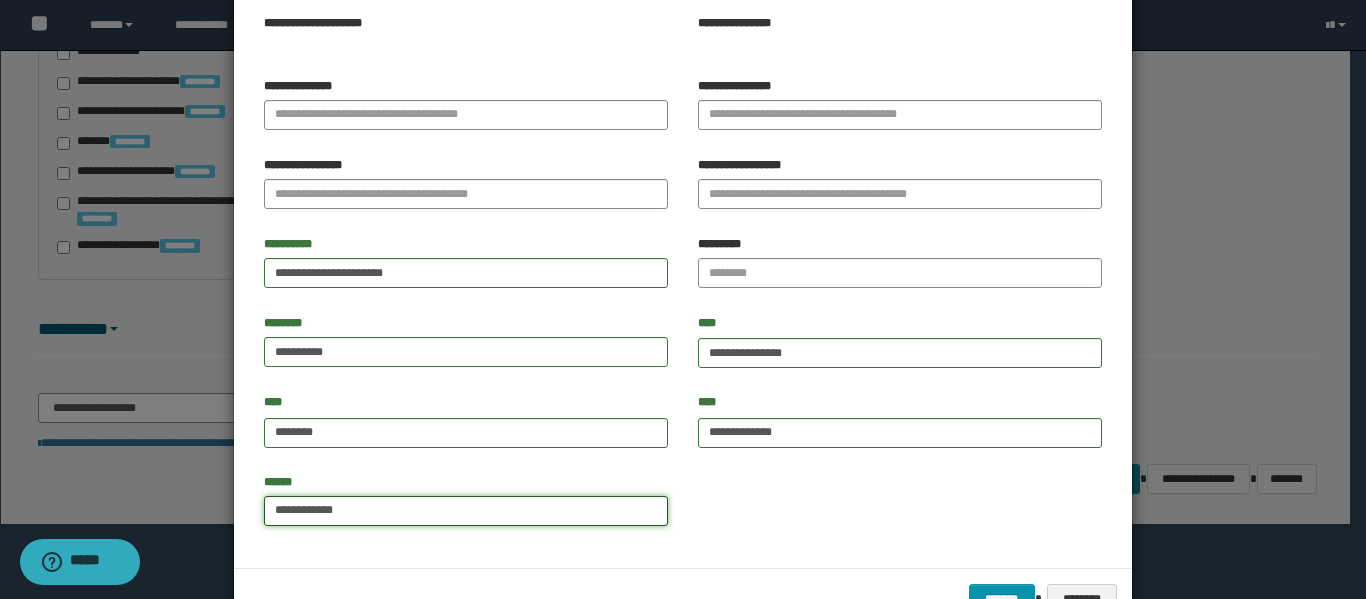 type on "**********" 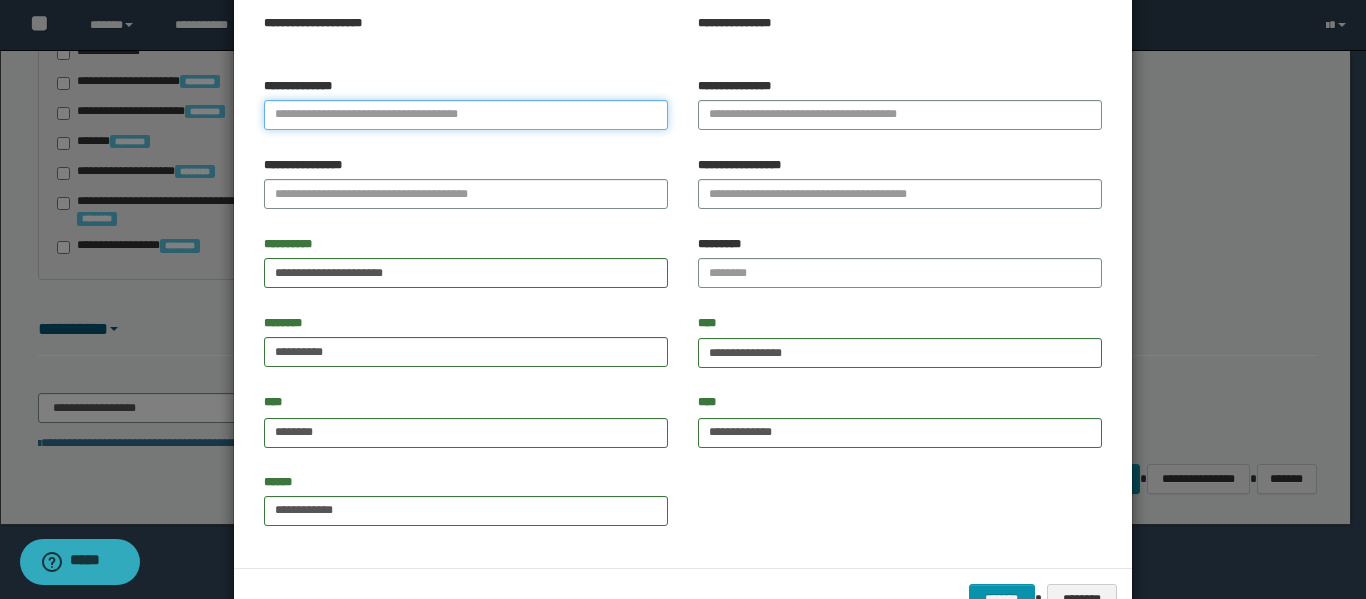 click on "**********" at bounding box center (466, 115) 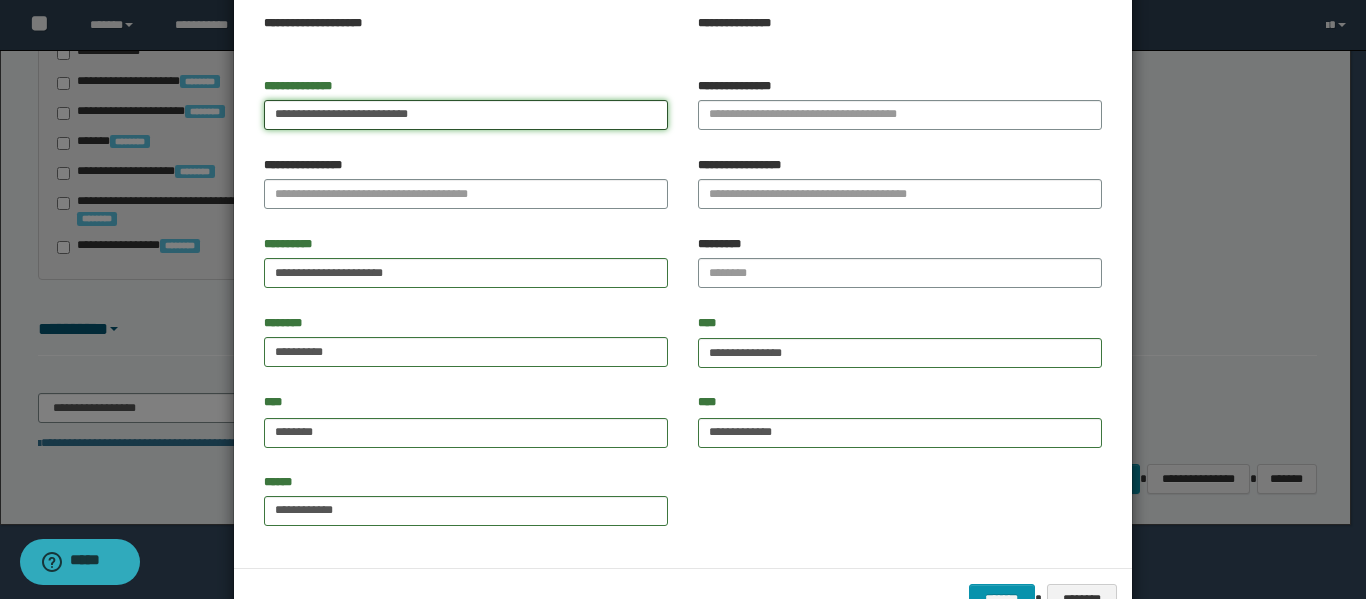 drag, startPoint x: 333, startPoint y: 115, endPoint x: 522, endPoint y: 116, distance: 189.00264 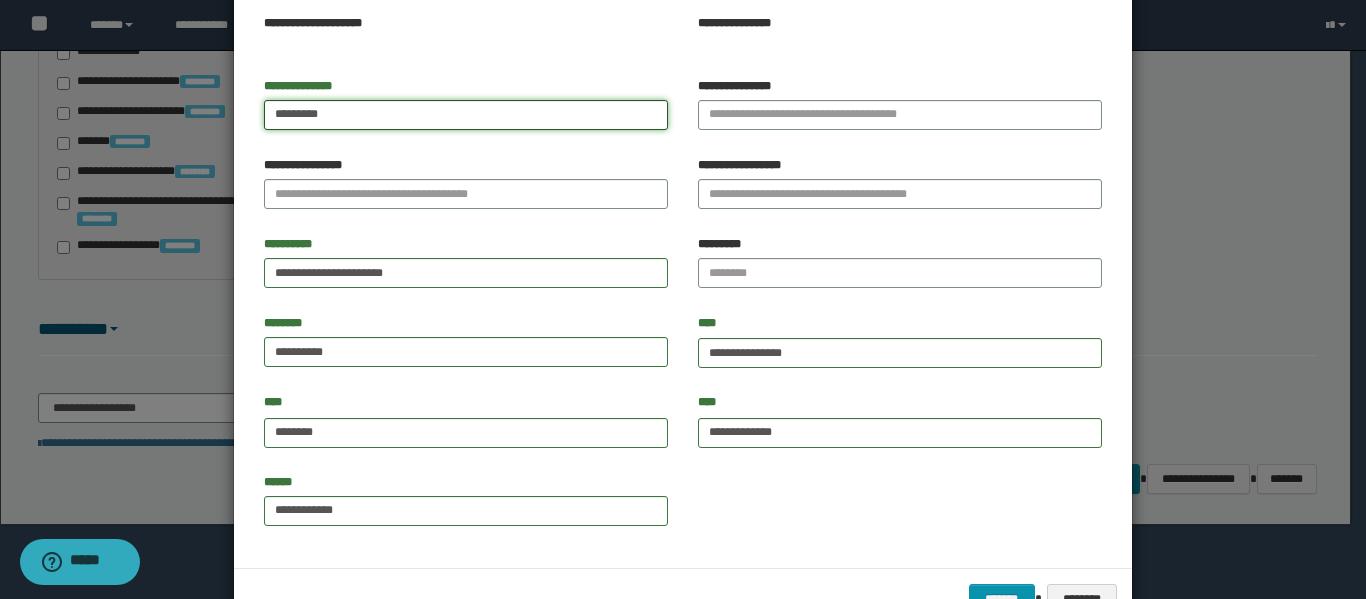 type on "********" 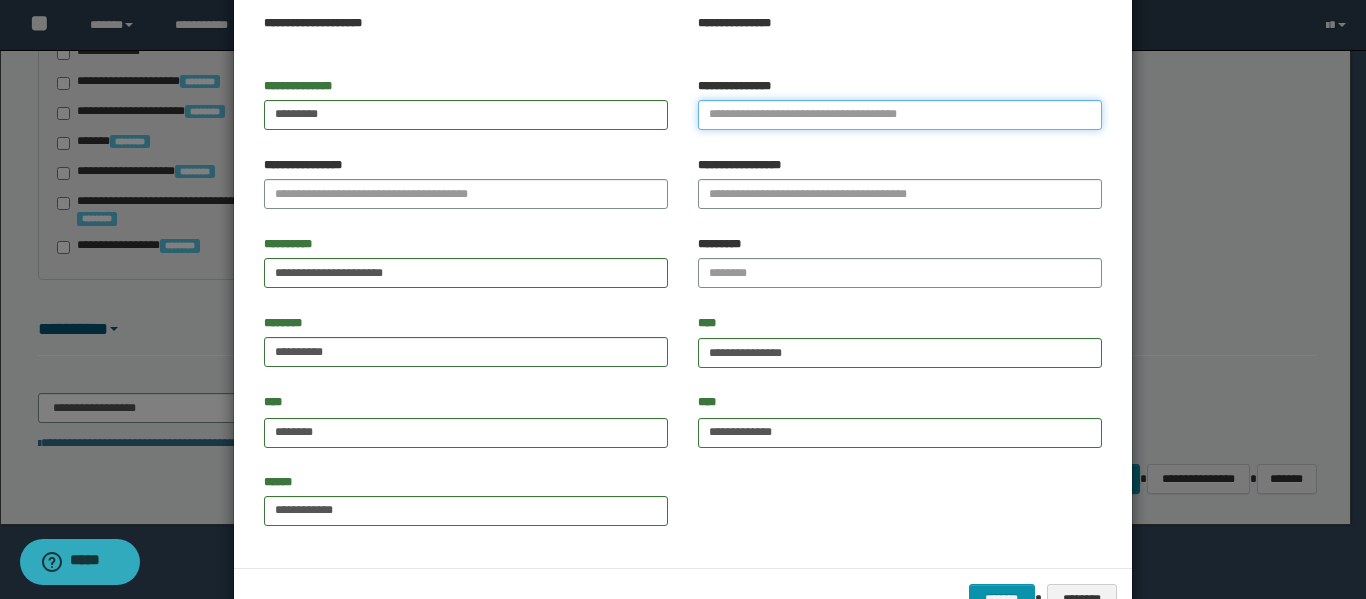 click on "**********" at bounding box center (900, 115) 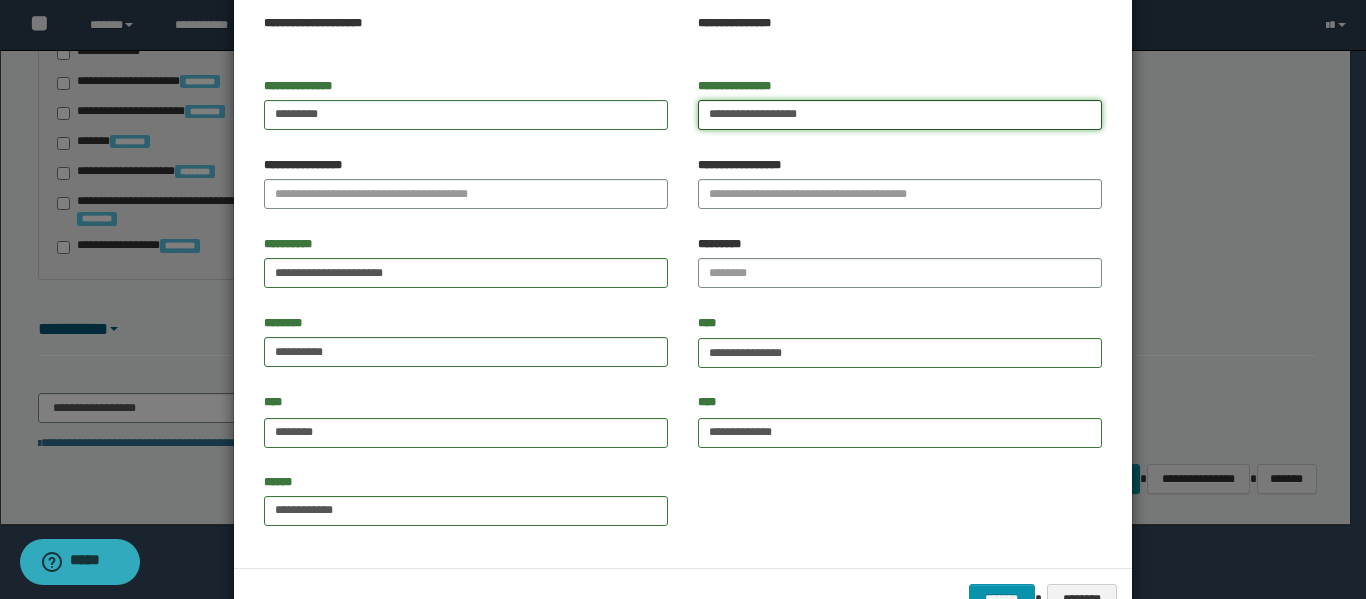 drag, startPoint x: 741, startPoint y: 110, endPoint x: 875, endPoint y: 115, distance: 134.09325 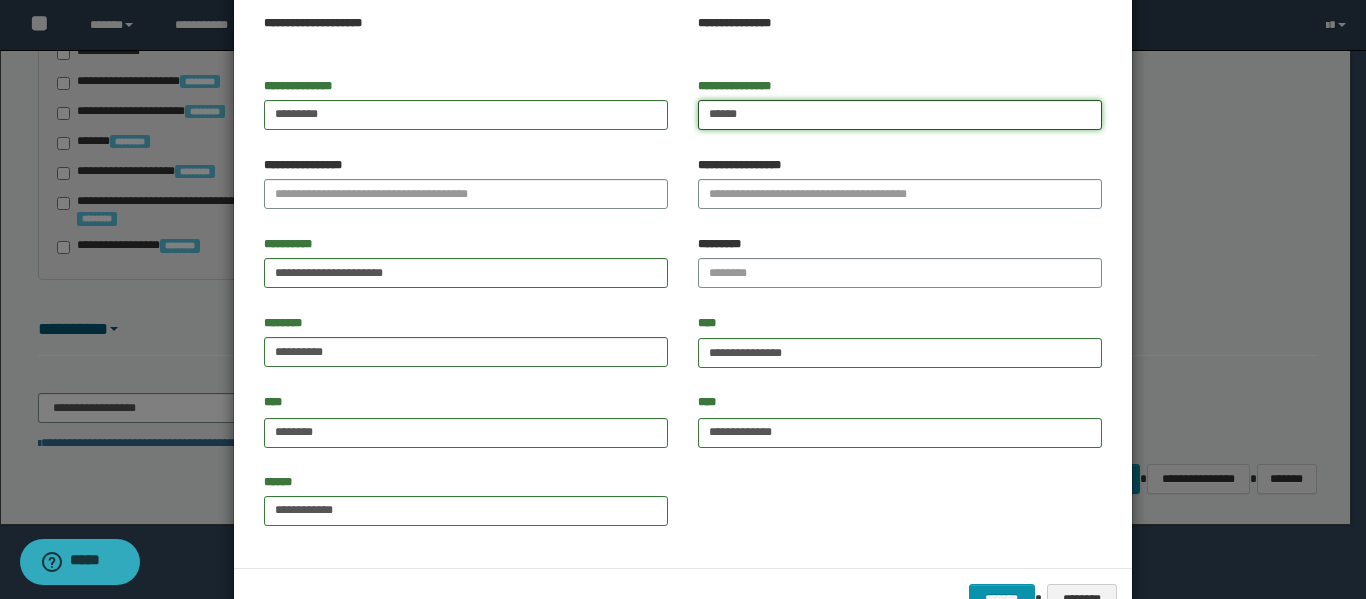 type on "*****" 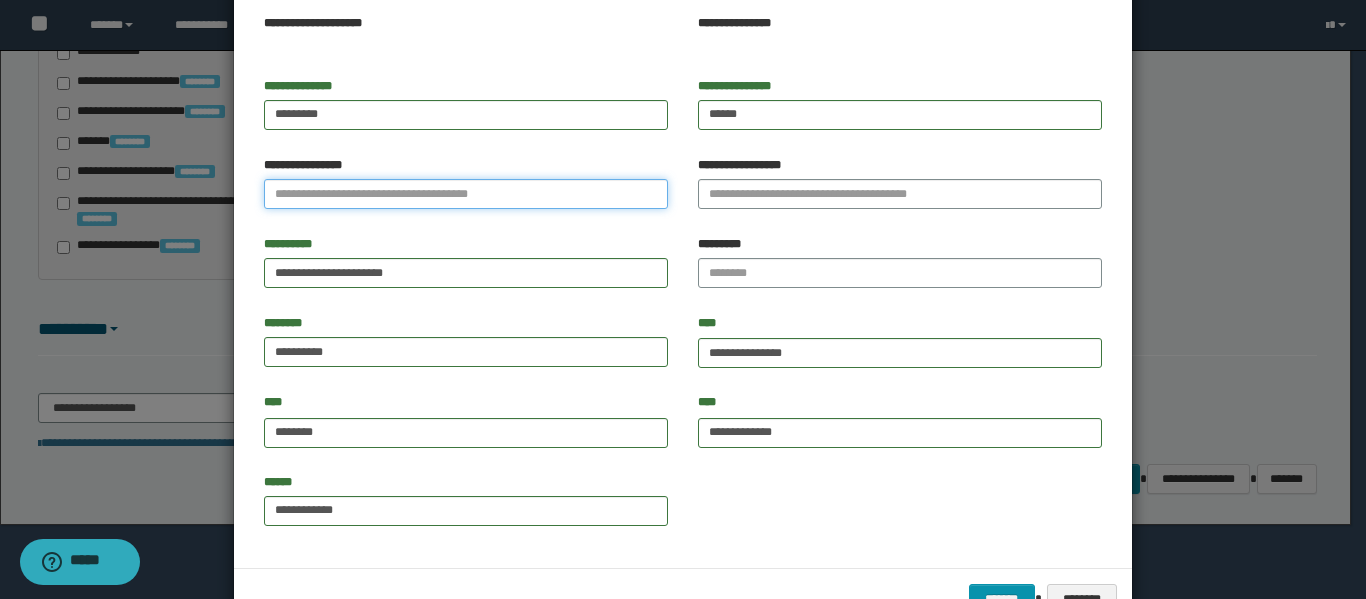 click on "**********" at bounding box center [466, 194] 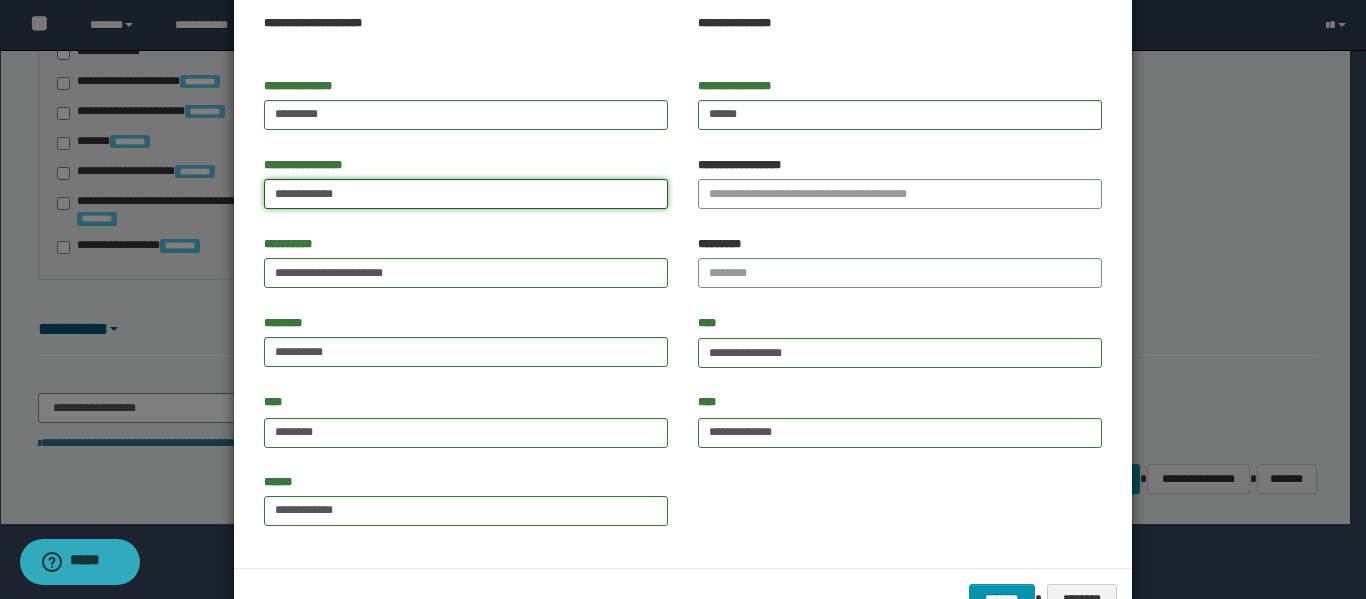 drag, startPoint x: 305, startPoint y: 191, endPoint x: 422, endPoint y: 198, distance: 117.20921 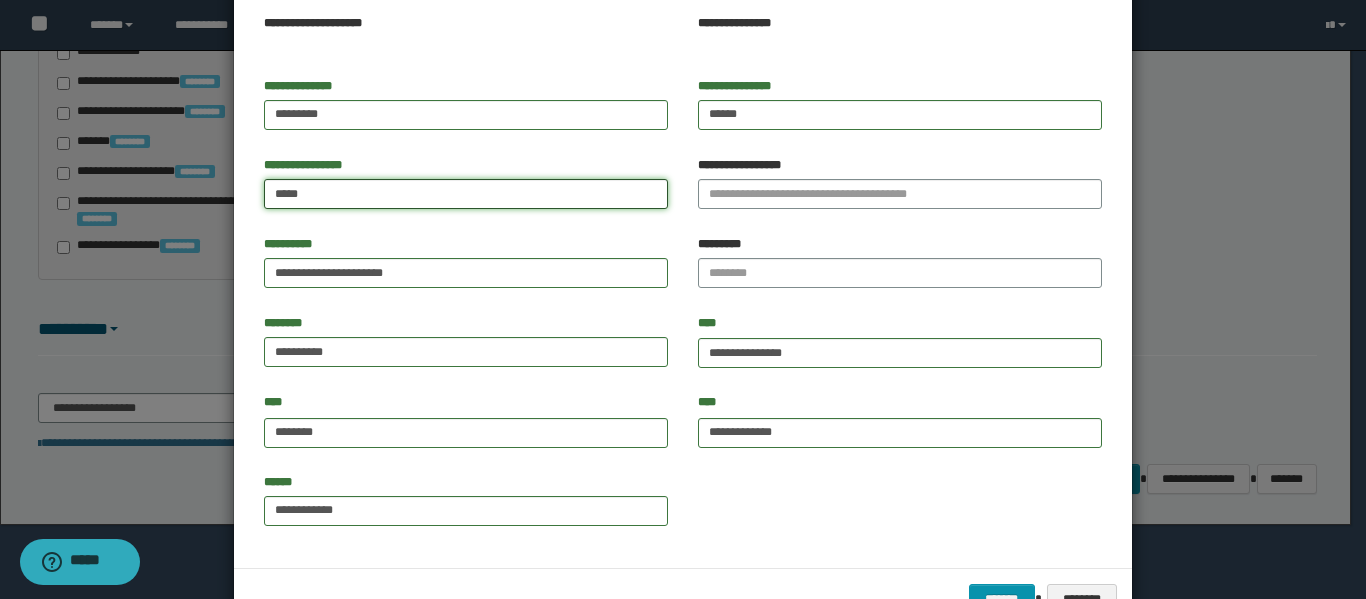 type on "****" 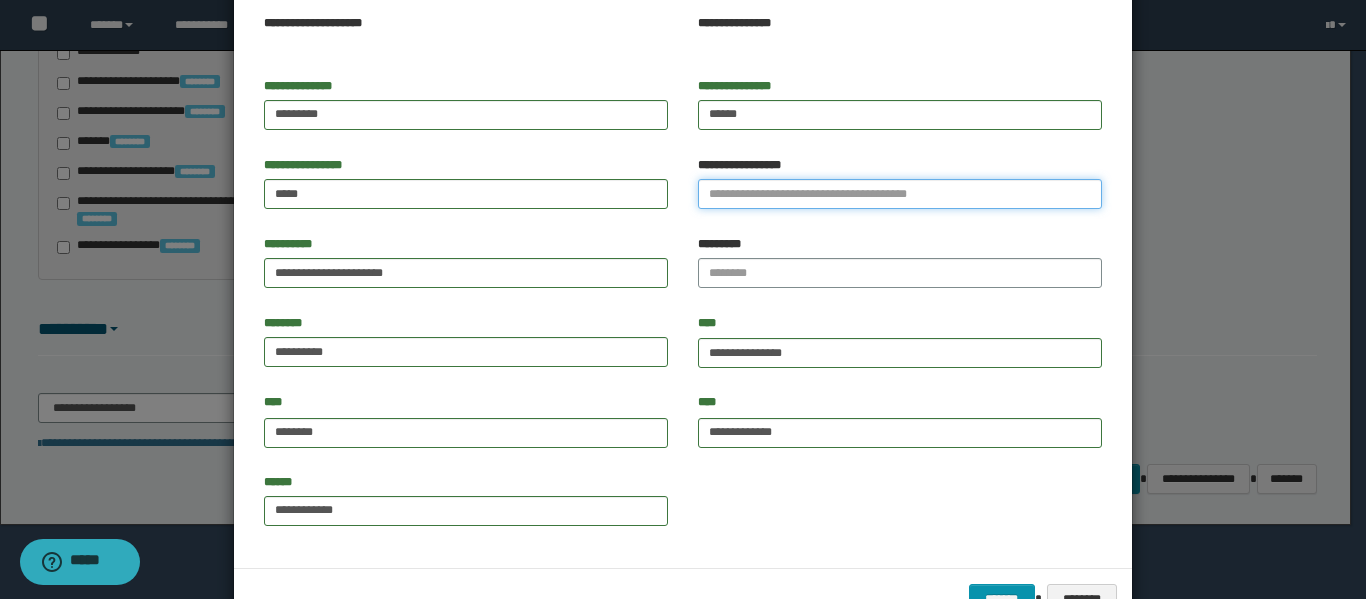 drag, startPoint x: 719, startPoint y: 189, endPoint x: 722, endPoint y: 171, distance: 18.248287 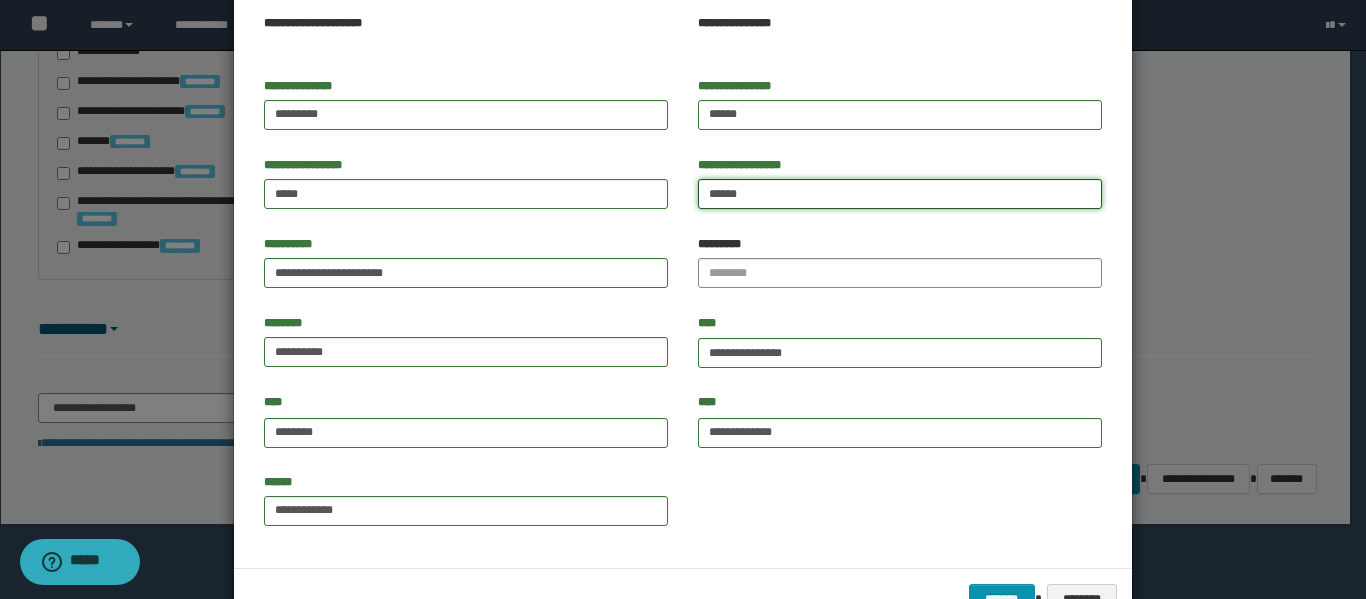 type on "*****" 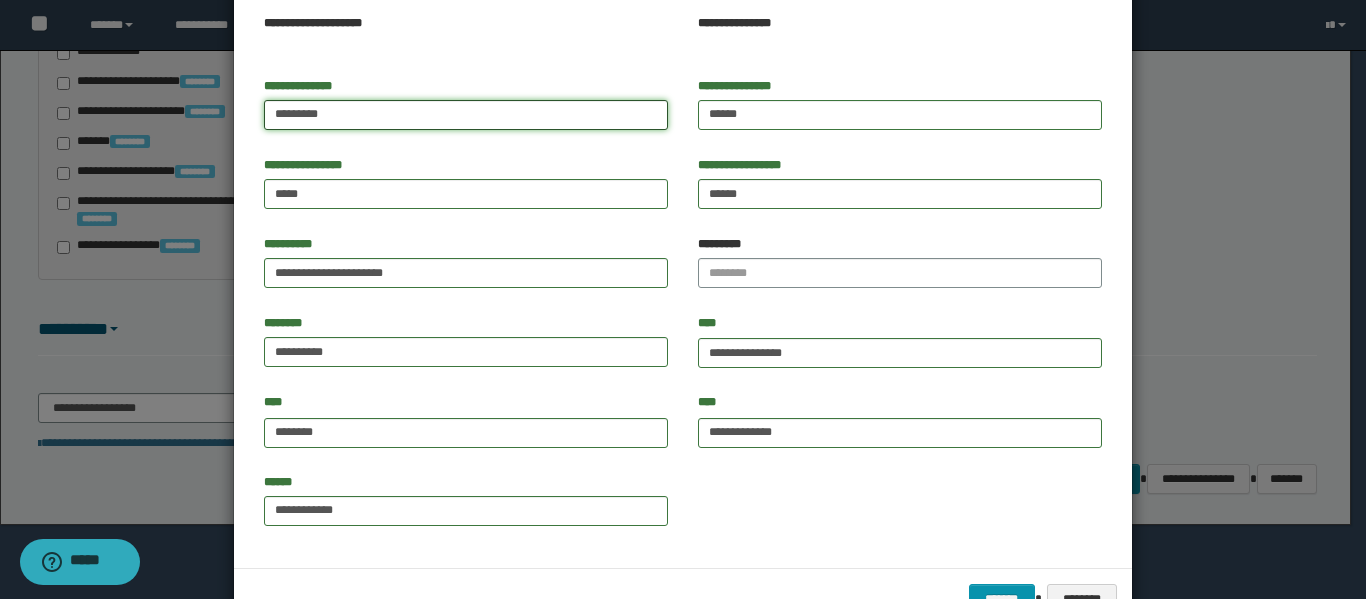click on "********" at bounding box center (466, 115) 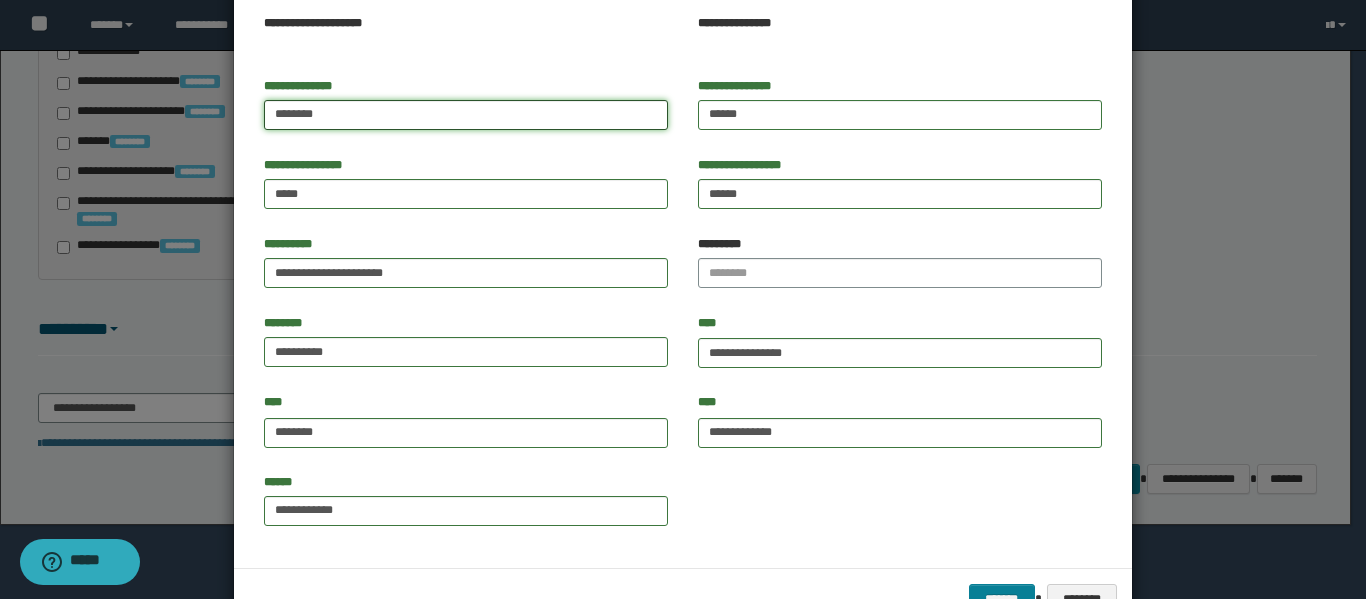 type on "*******" 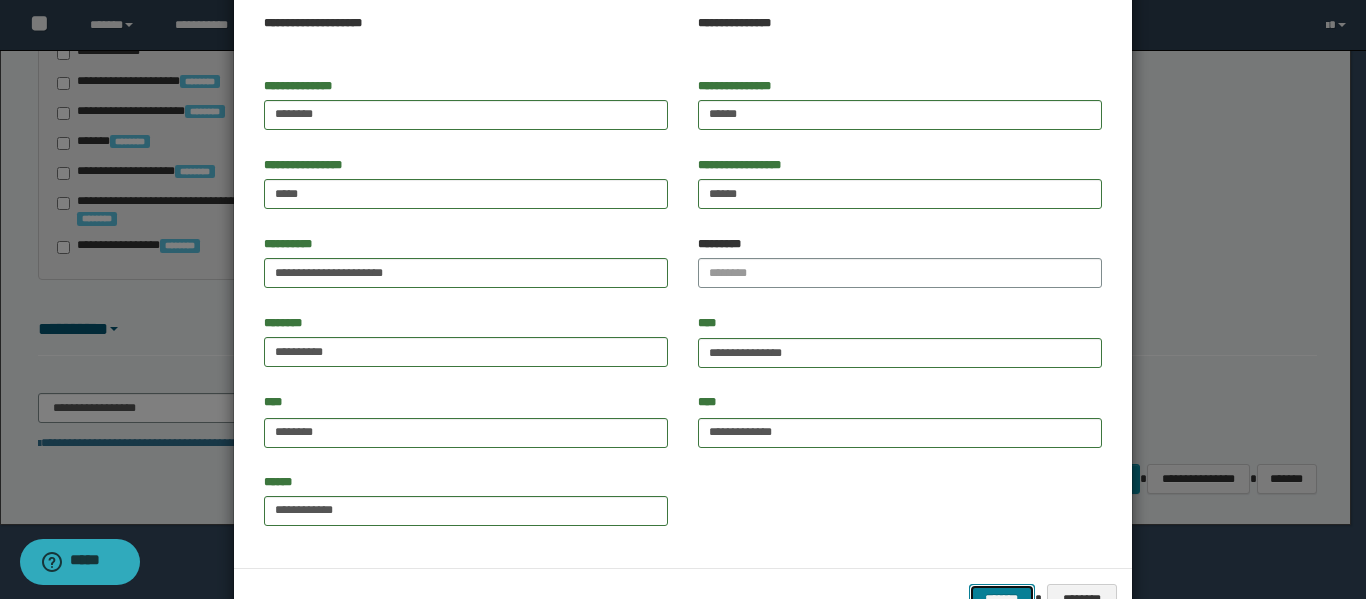 click on "*******" at bounding box center (1002, 599) 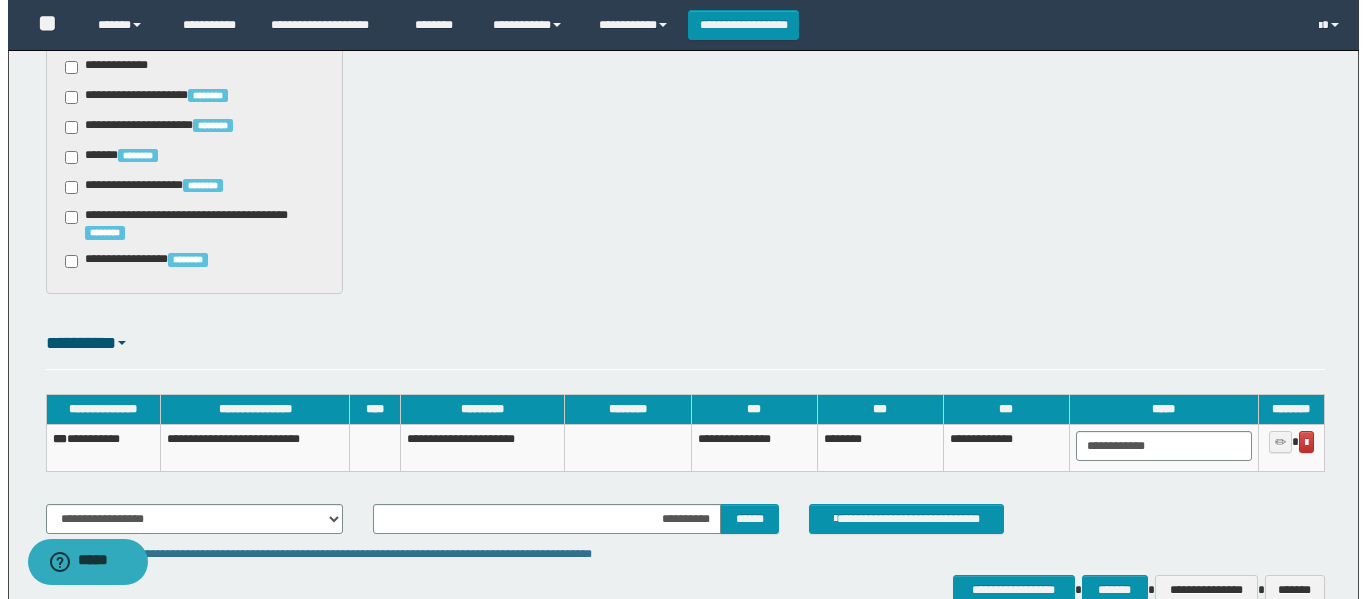 scroll, scrollTop: 2198, scrollLeft: 0, axis: vertical 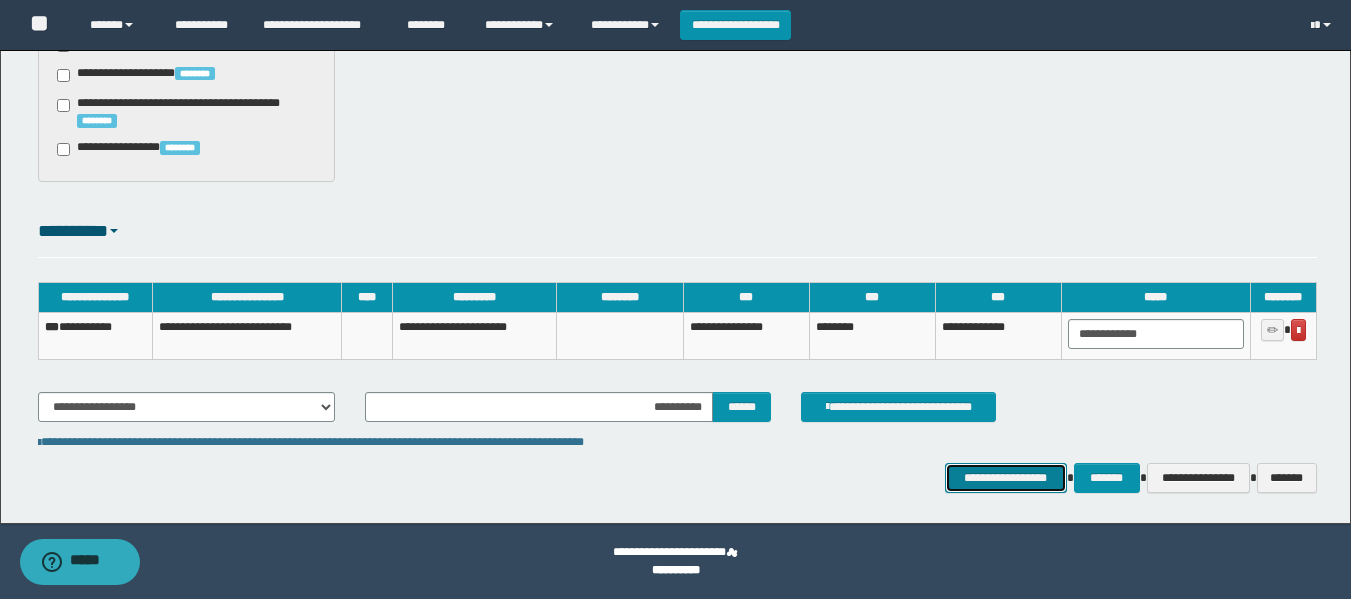 click on "**********" at bounding box center [1006, 478] 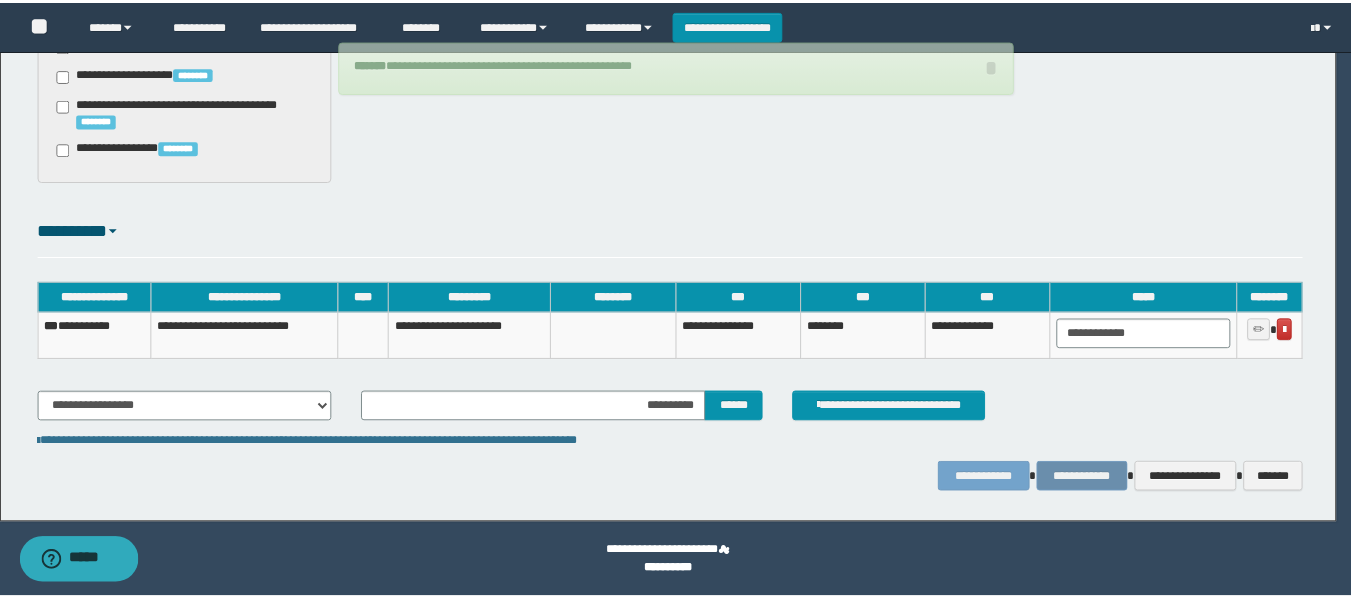 scroll, scrollTop: 2193, scrollLeft: 0, axis: vertical 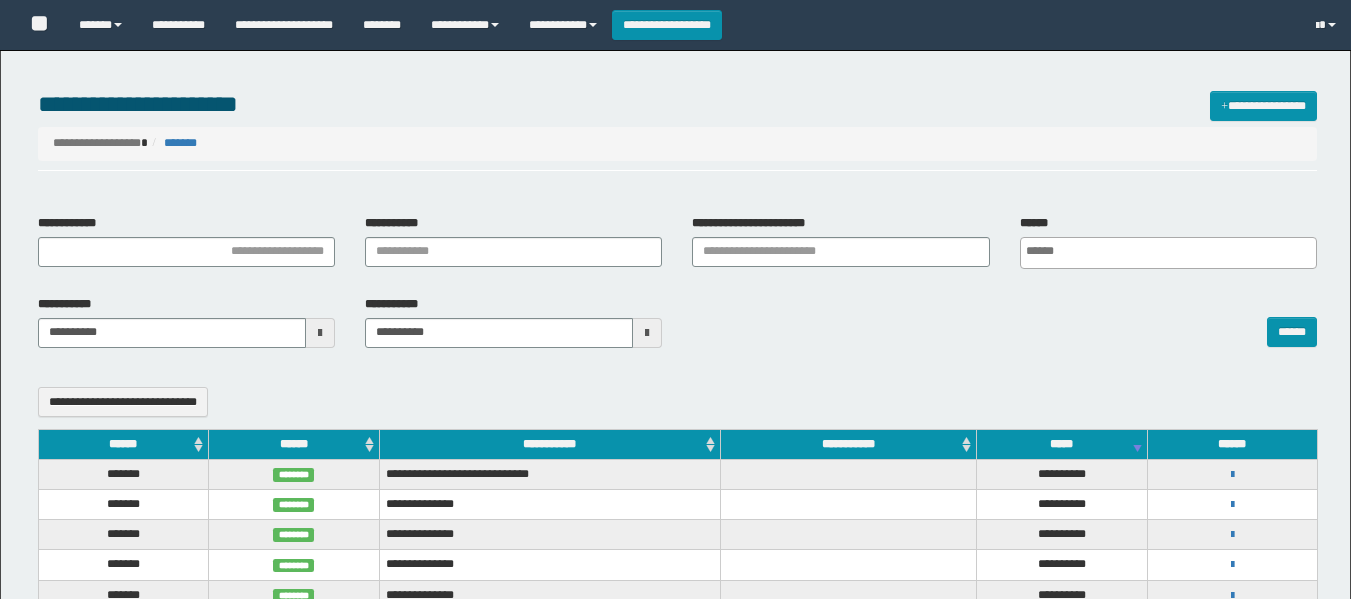 select 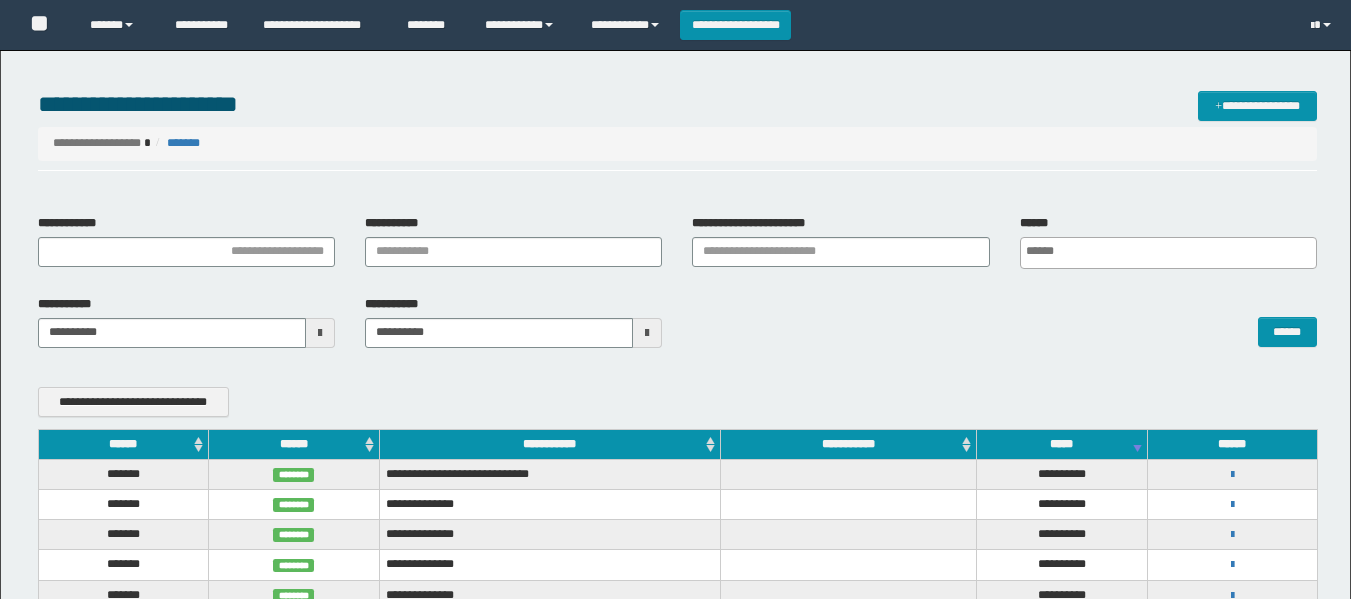 scroll, scrollTop: 0, scrollLeft: 0, axis: both 